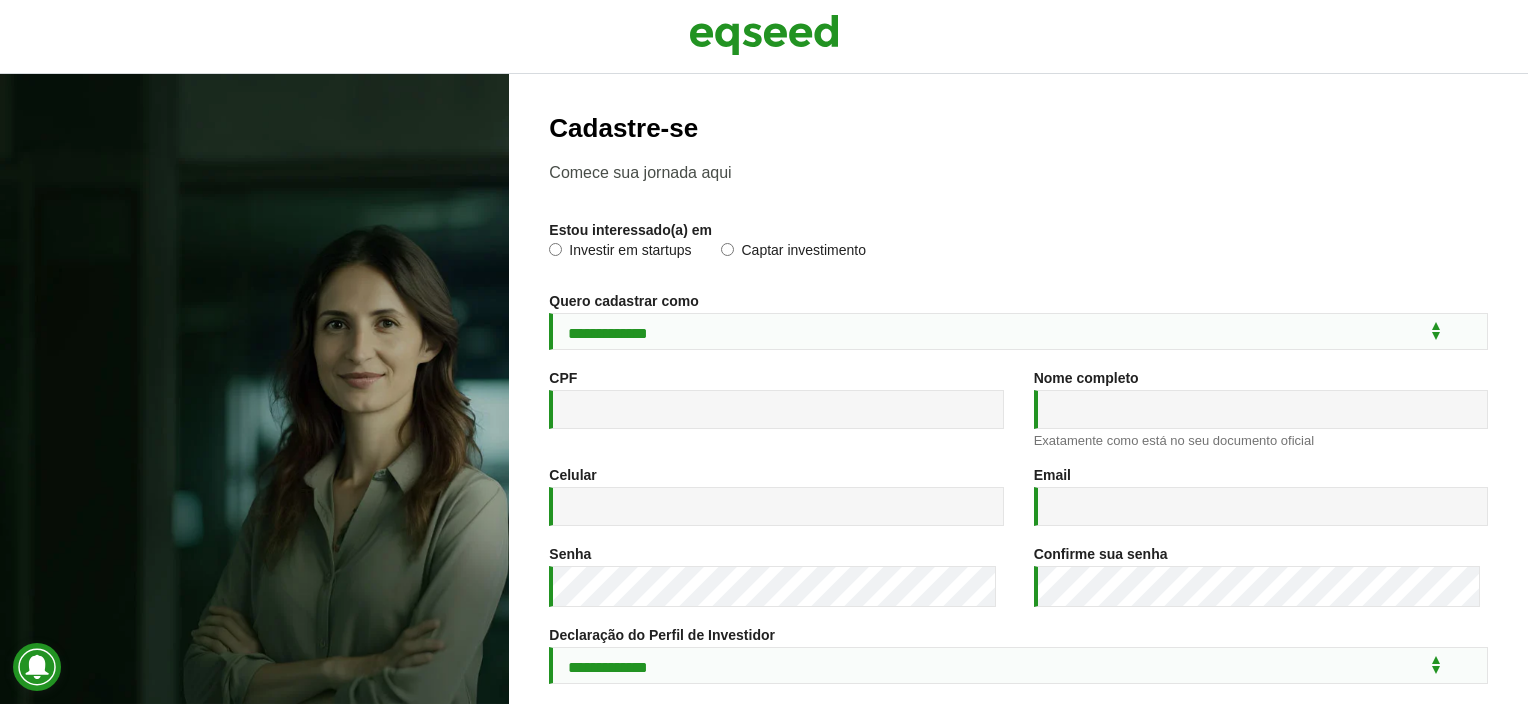 scroll, scrollTop: 0, scrollLeft: 0, axis: both 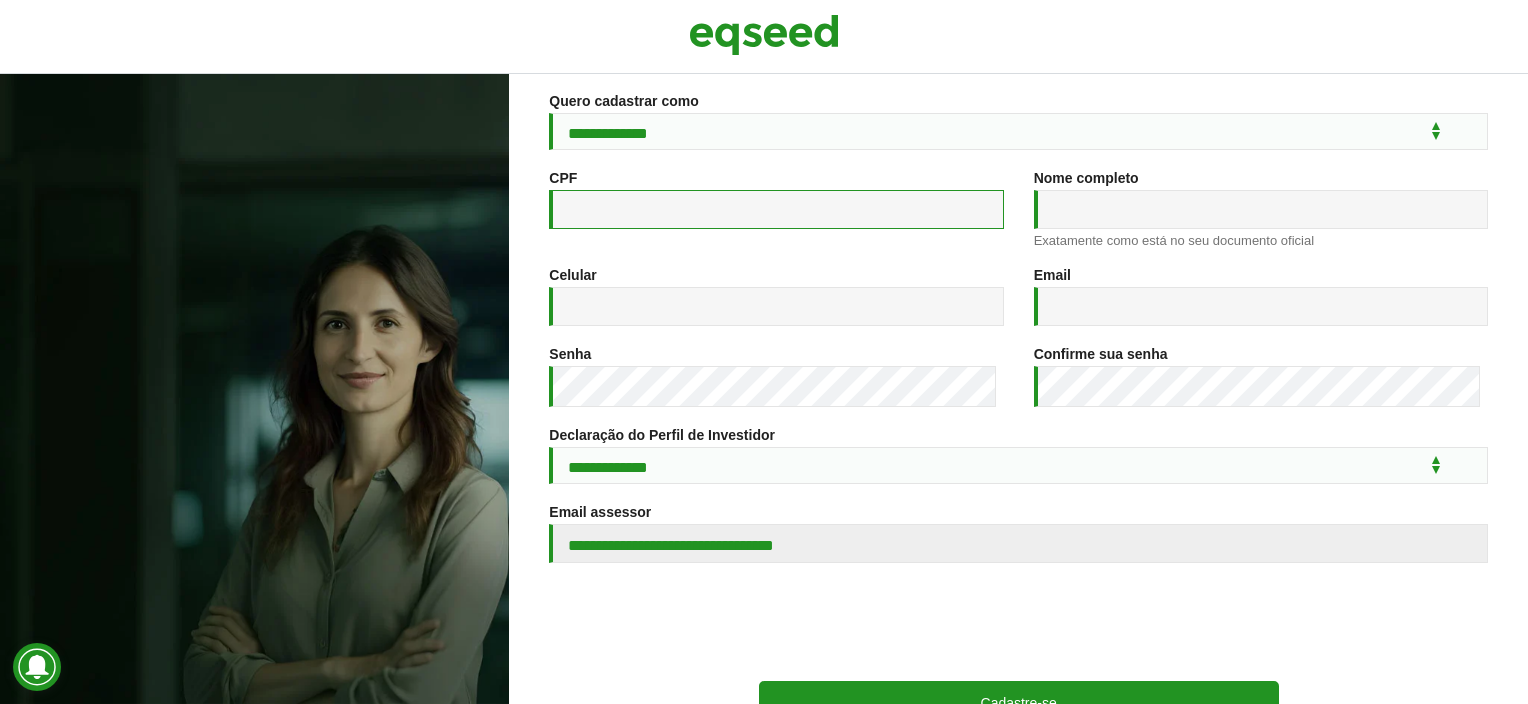 click on "CPF  *" at bounding box center [776, 209] 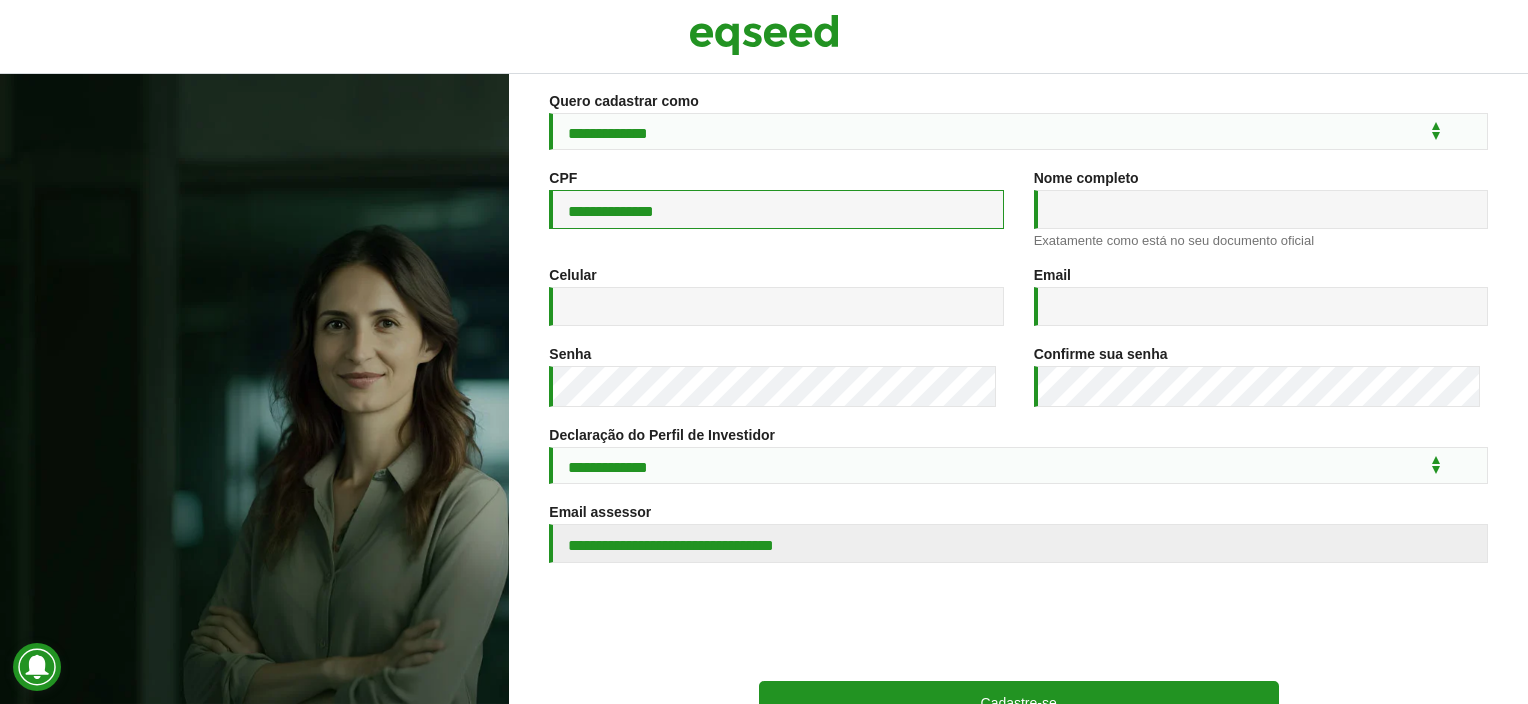 type on "**********" 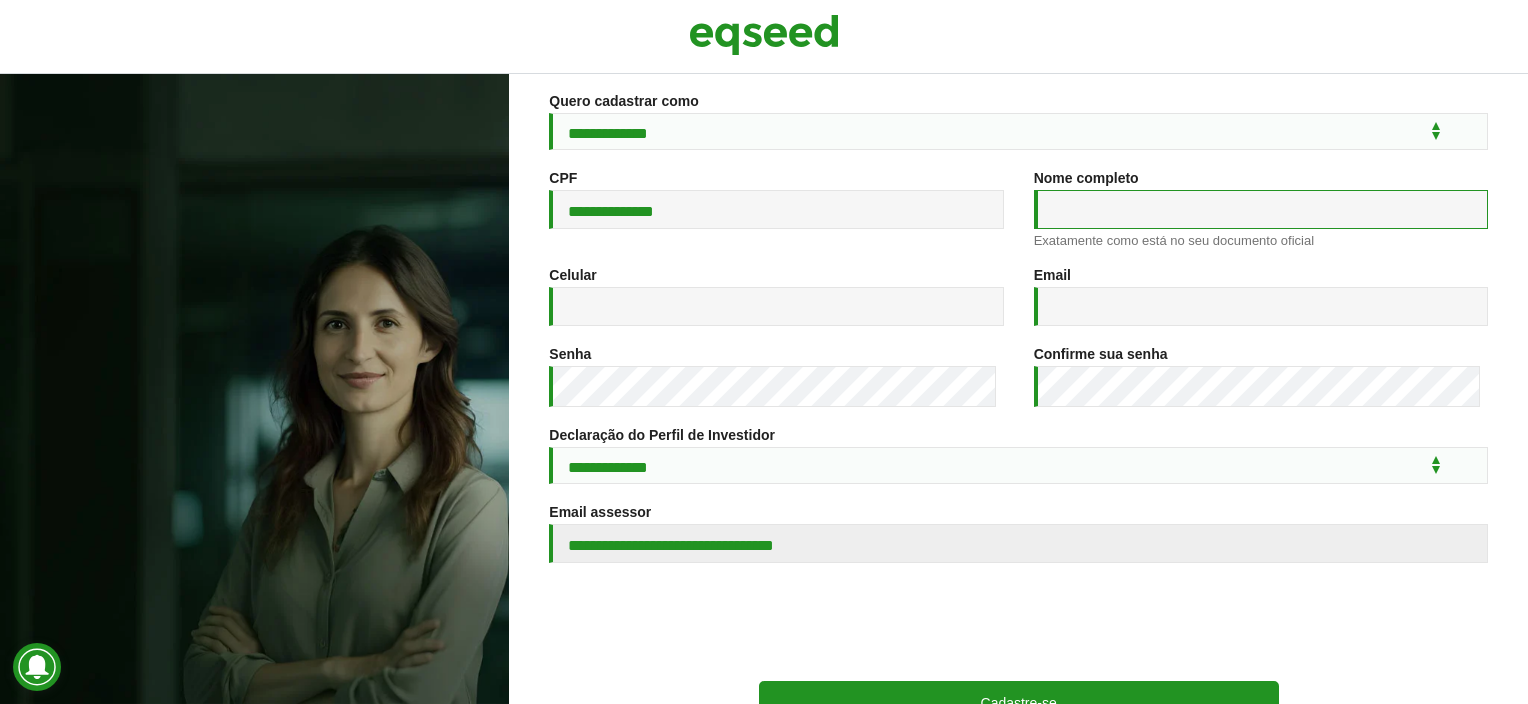 click on "Nome completo  *" at bounding box center (1261, 209) 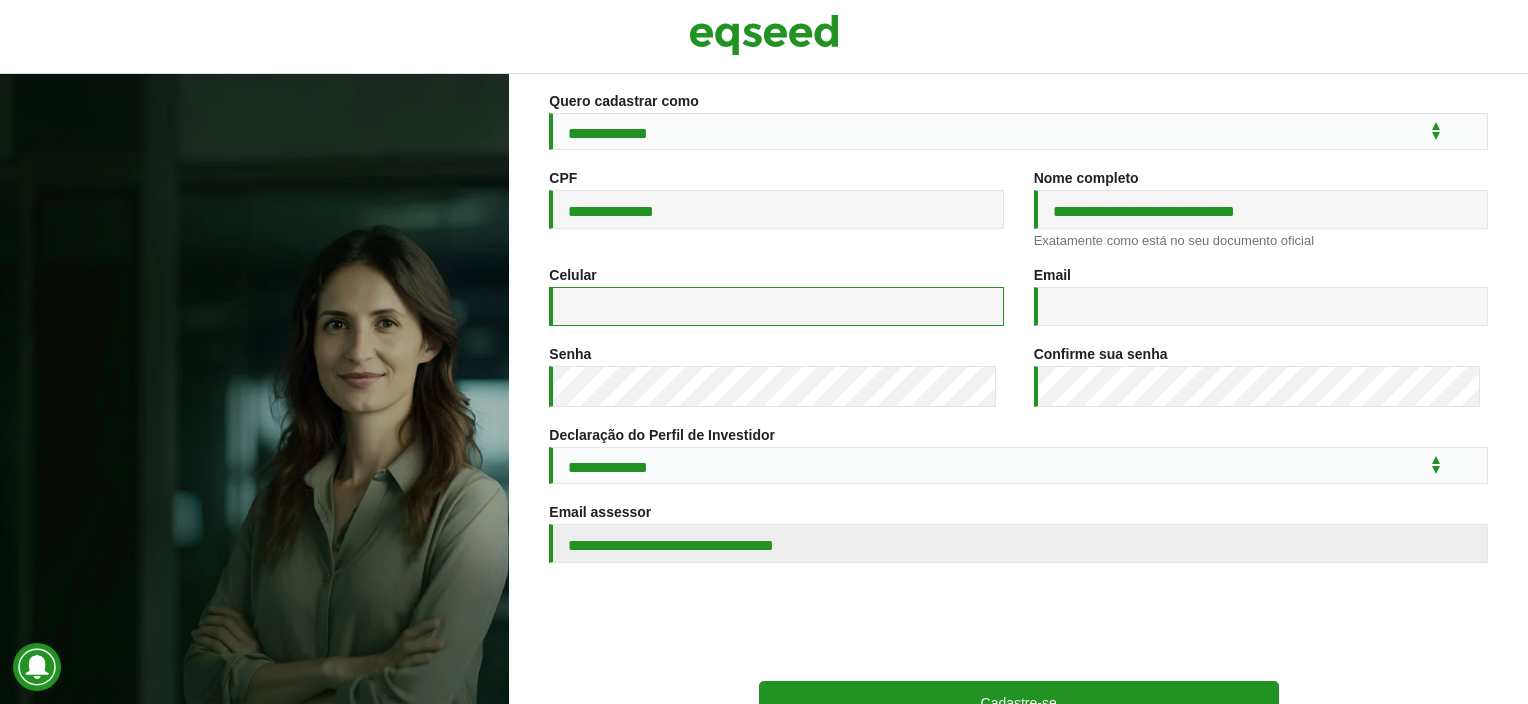 type on "**********" 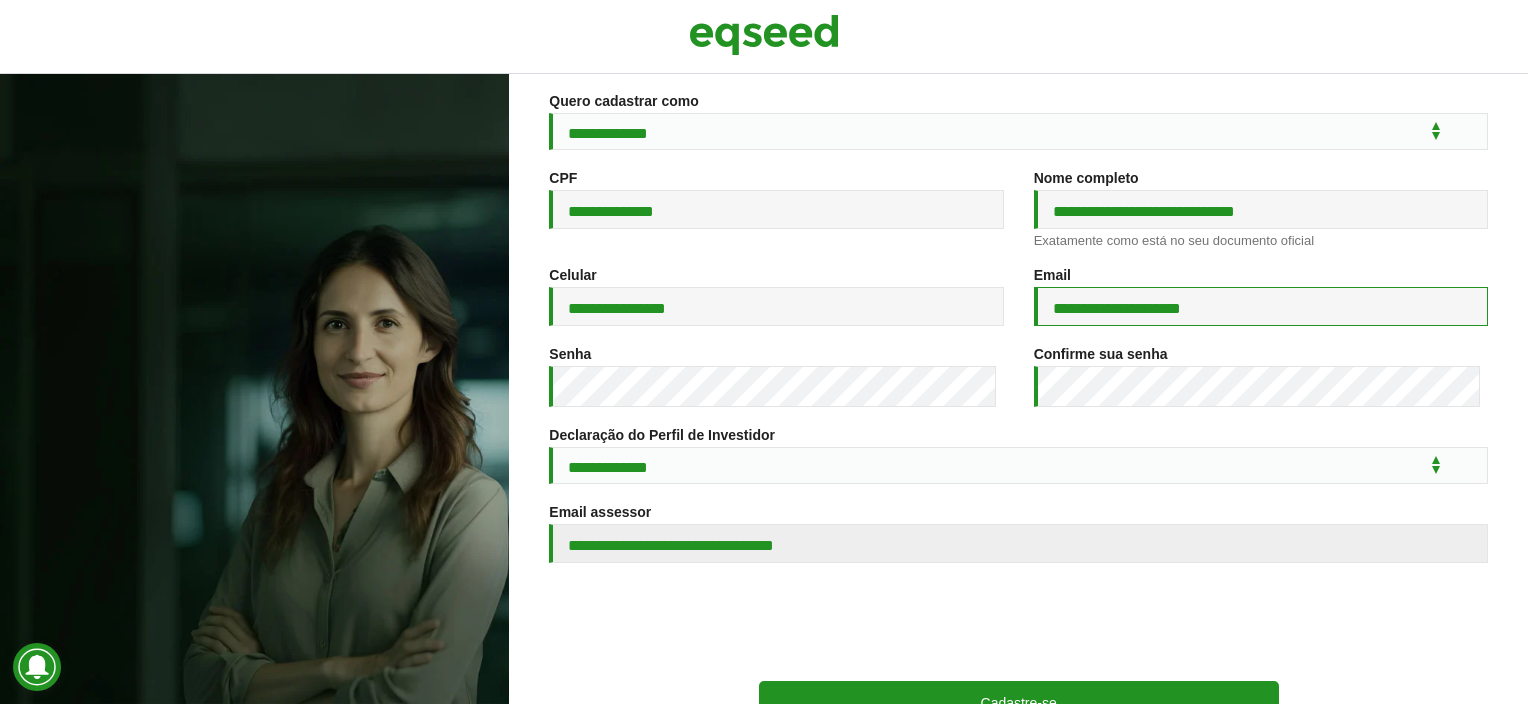 click on "**********" at bounding box center (1261, 306) 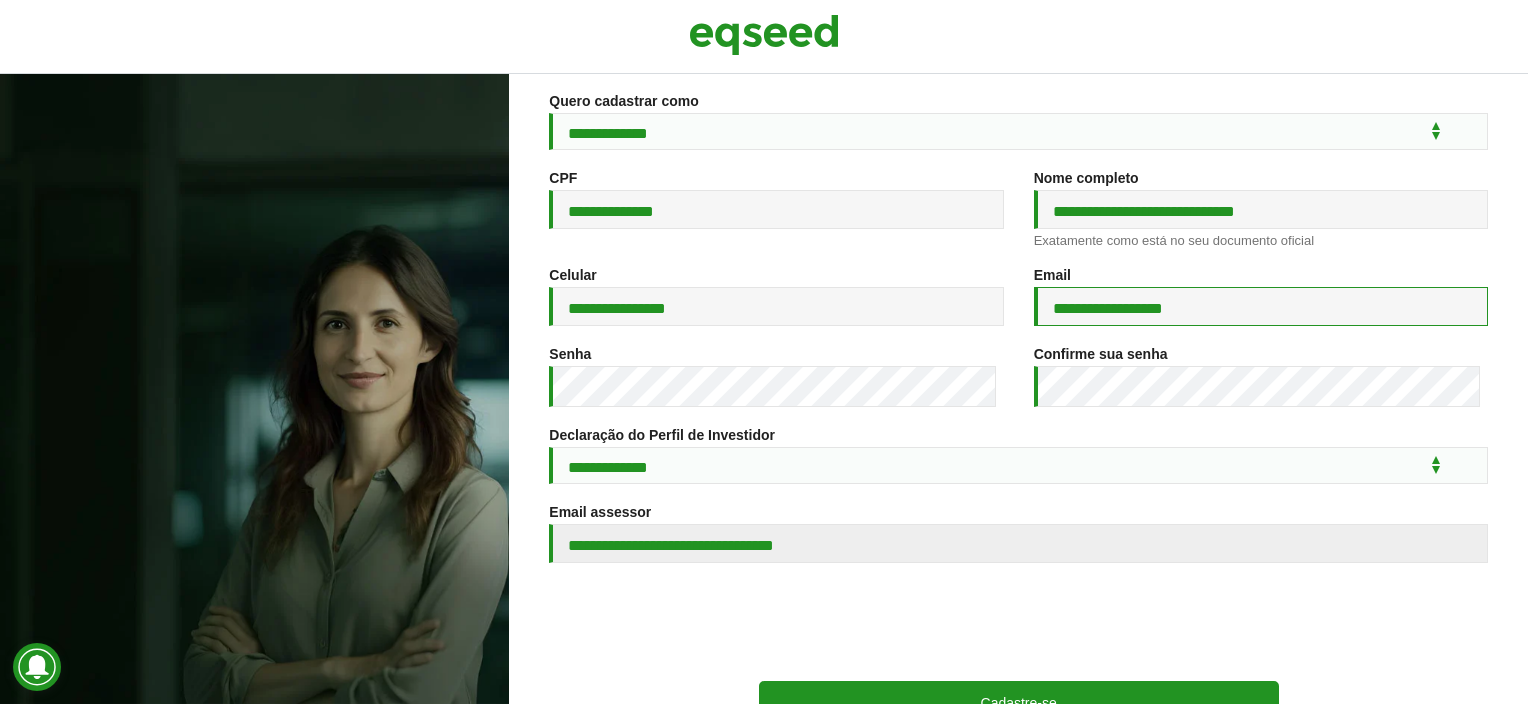 type on "**********" 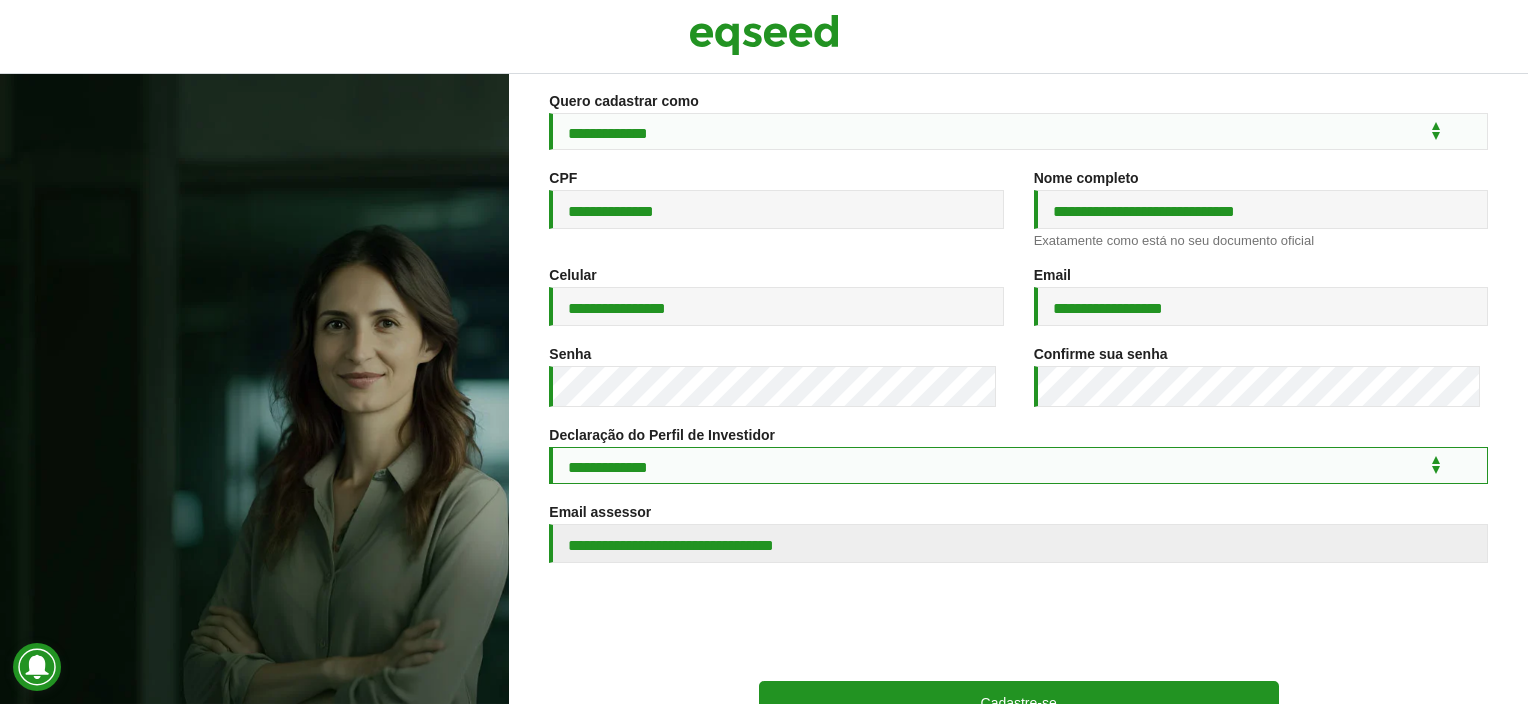 click on "**********" at bounding box center (1018, 465) 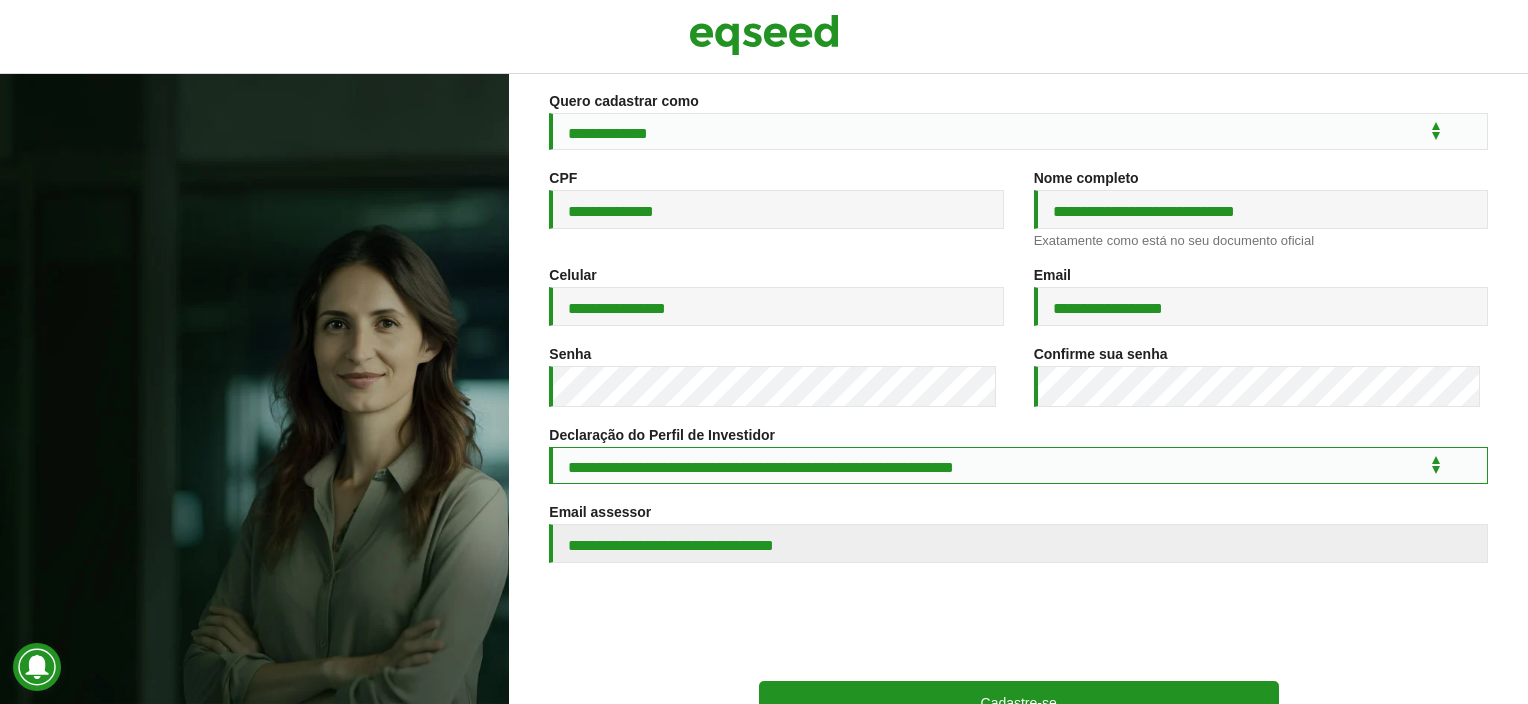 click on "**********" at bounding box center (1018, 465) 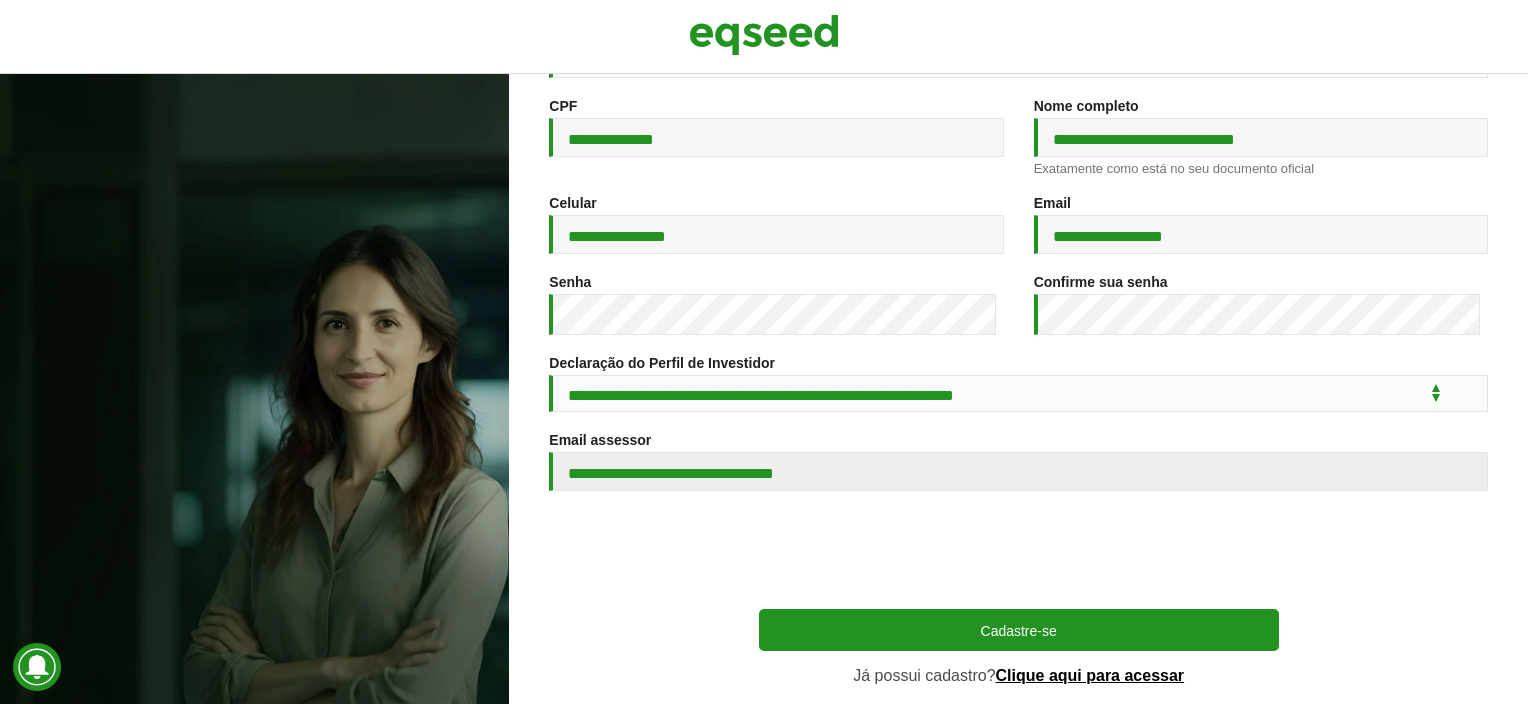scroll, scrollTop: 363, scrollLeft: 0, axis: vertical 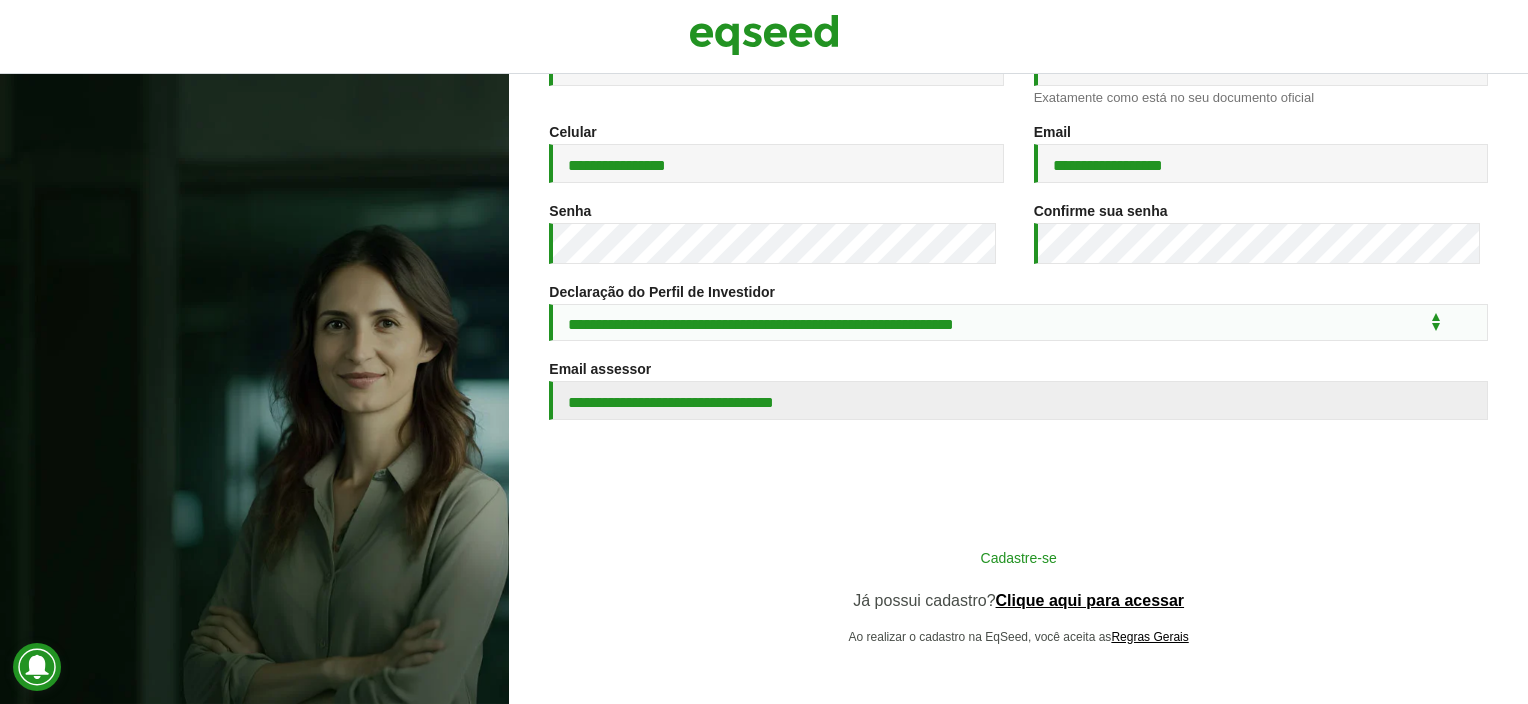 click on "Cadastre-se" at bounding box center (1019, 557) 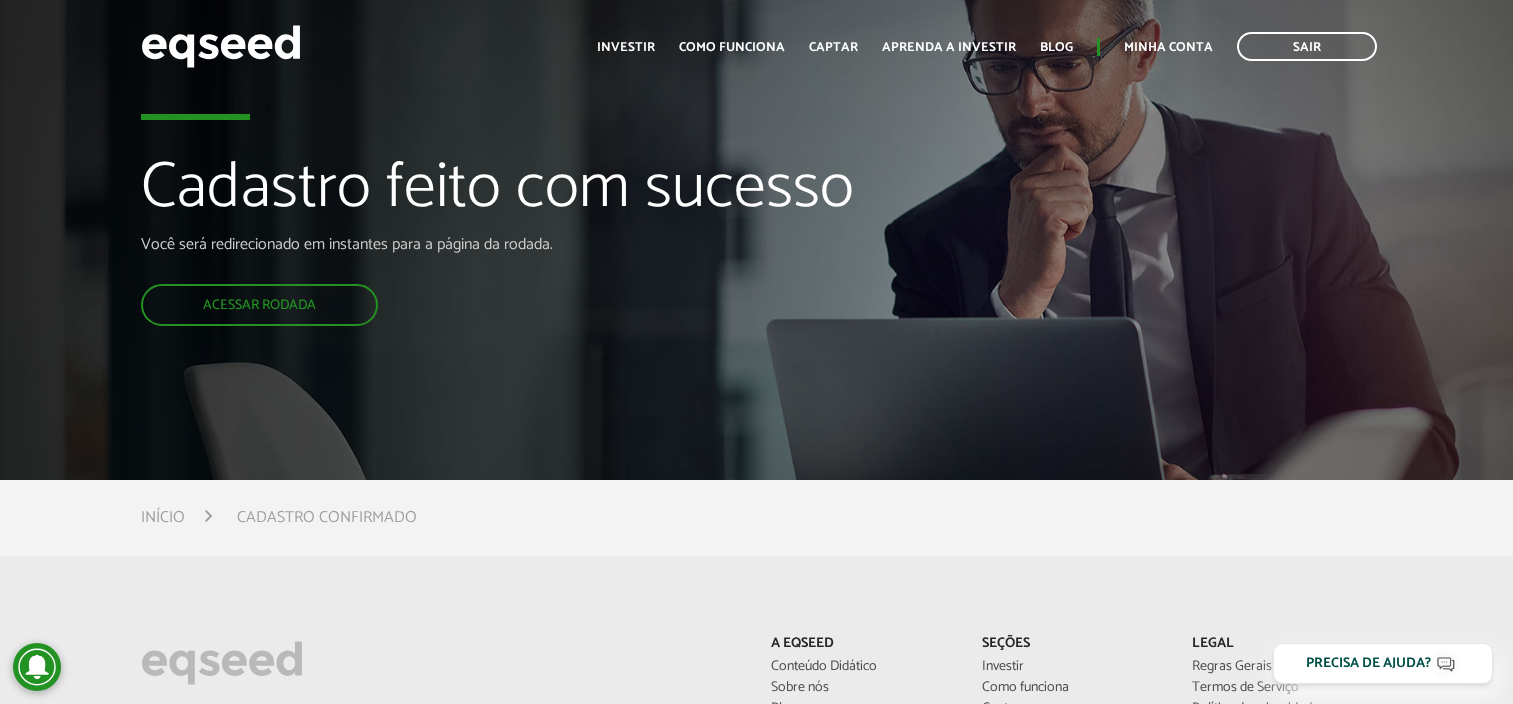 scroll, scrollTop: 0, scrollLeft: 0, axis: both 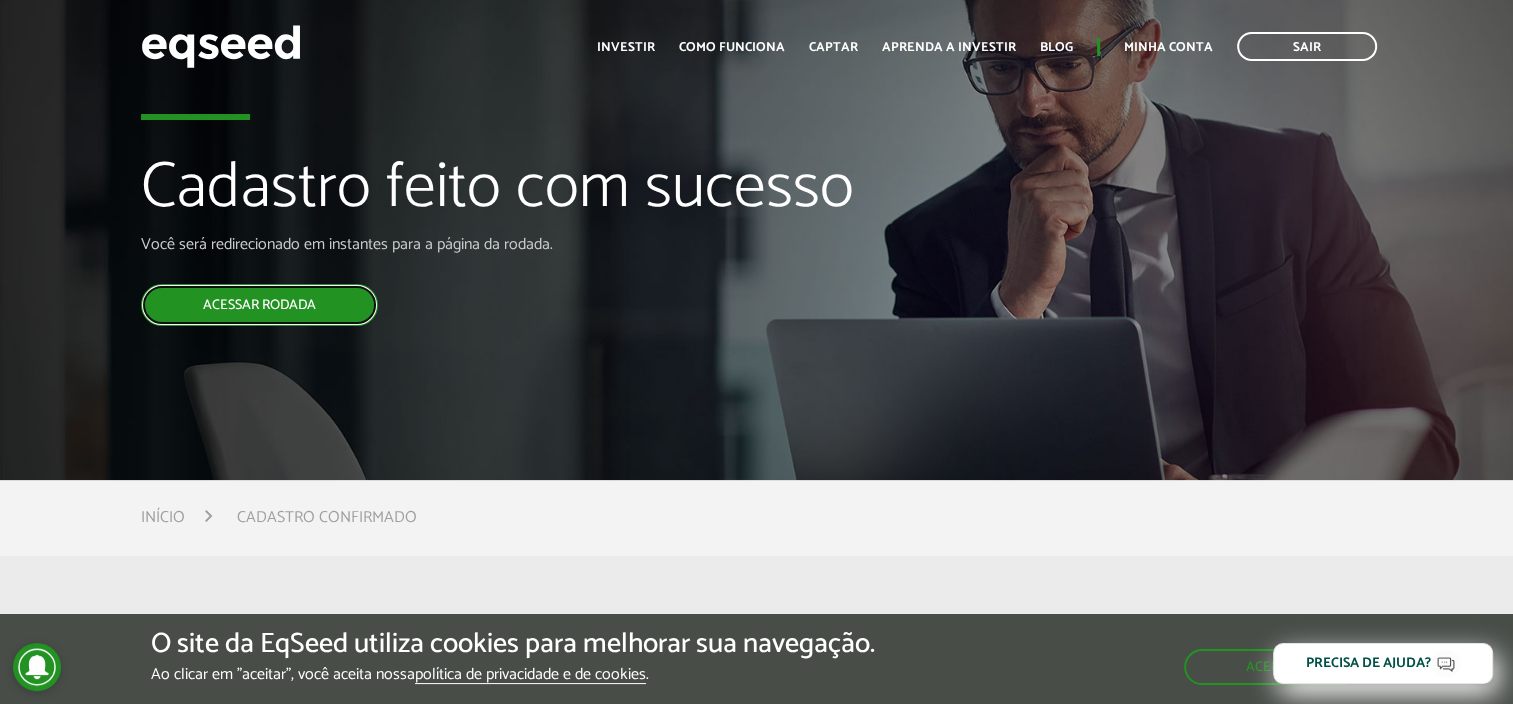 click on "Acessar rodada" at bounding box center [259, 305] 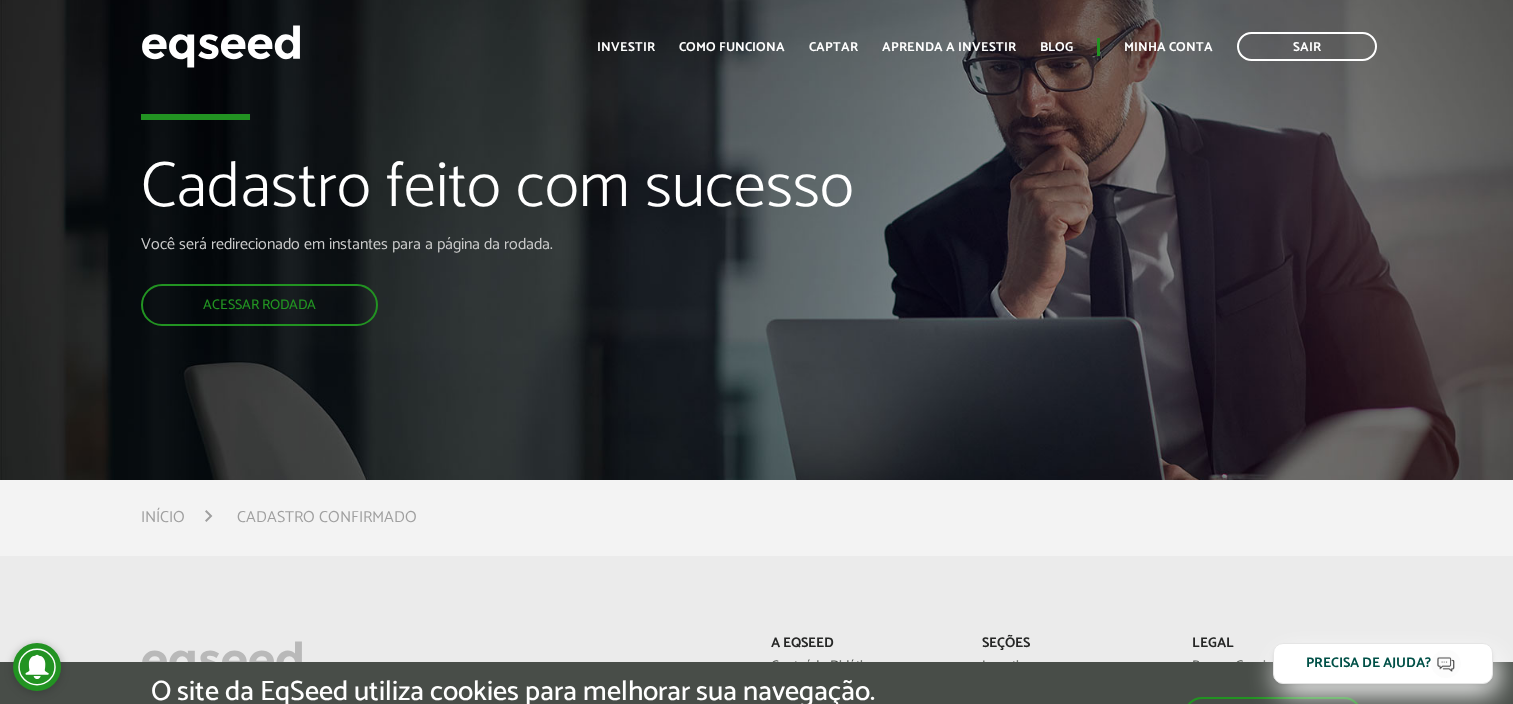 scroll, scrollTop: 0, scrollLeft: 0, axis: both 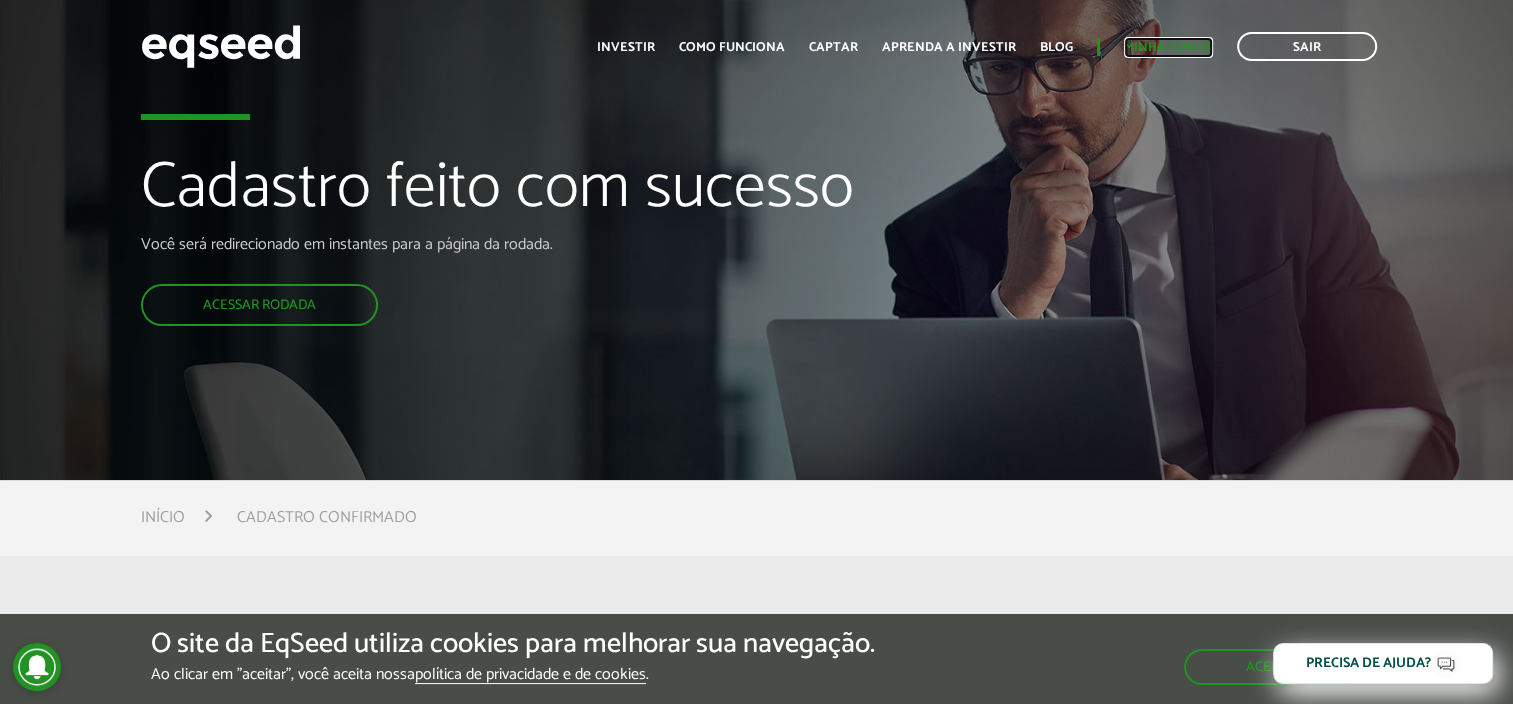 click on "Minha conta" at bounding box center (1168, 47) 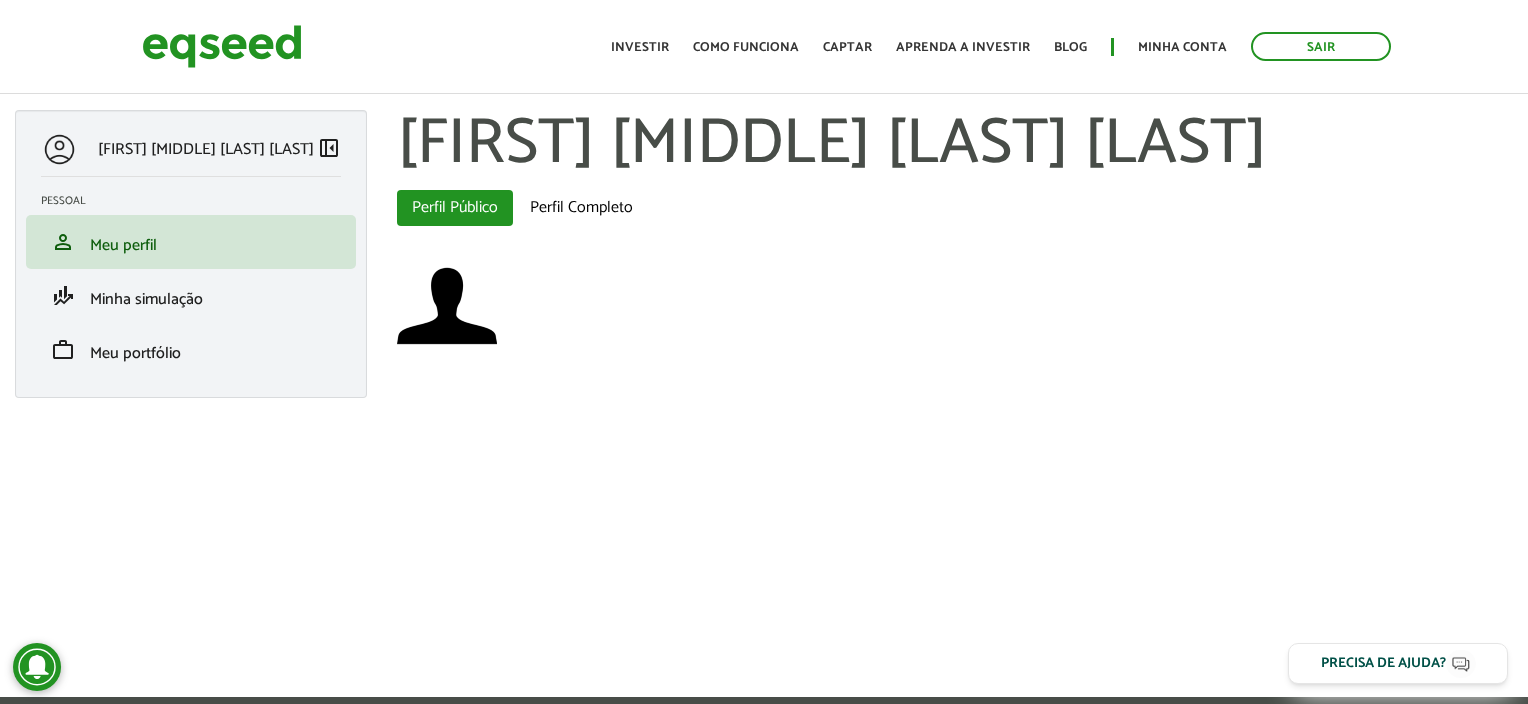 scroll, scrollTop: 0, scrollLeft: 0, axis: both 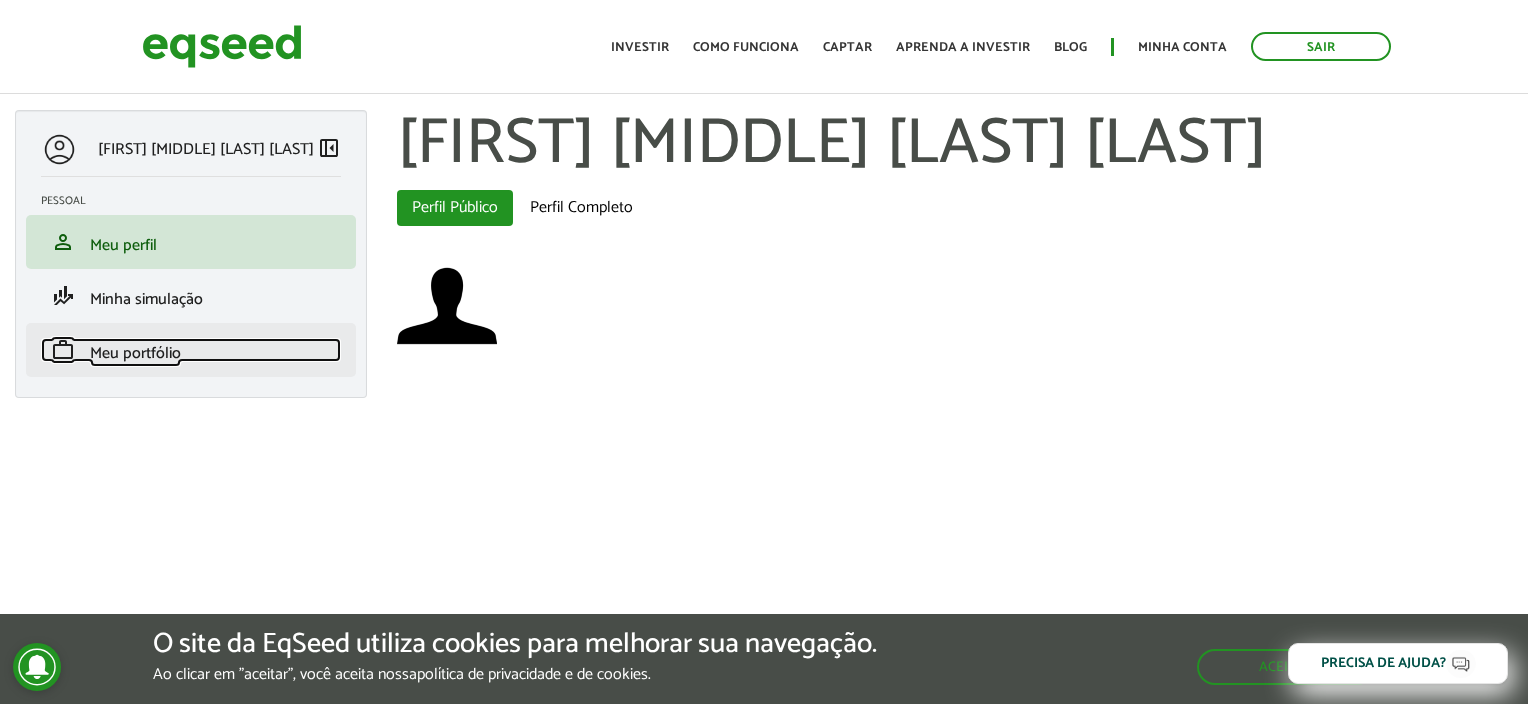 click on "Meu portfólio" at bounding box center (135, 353) 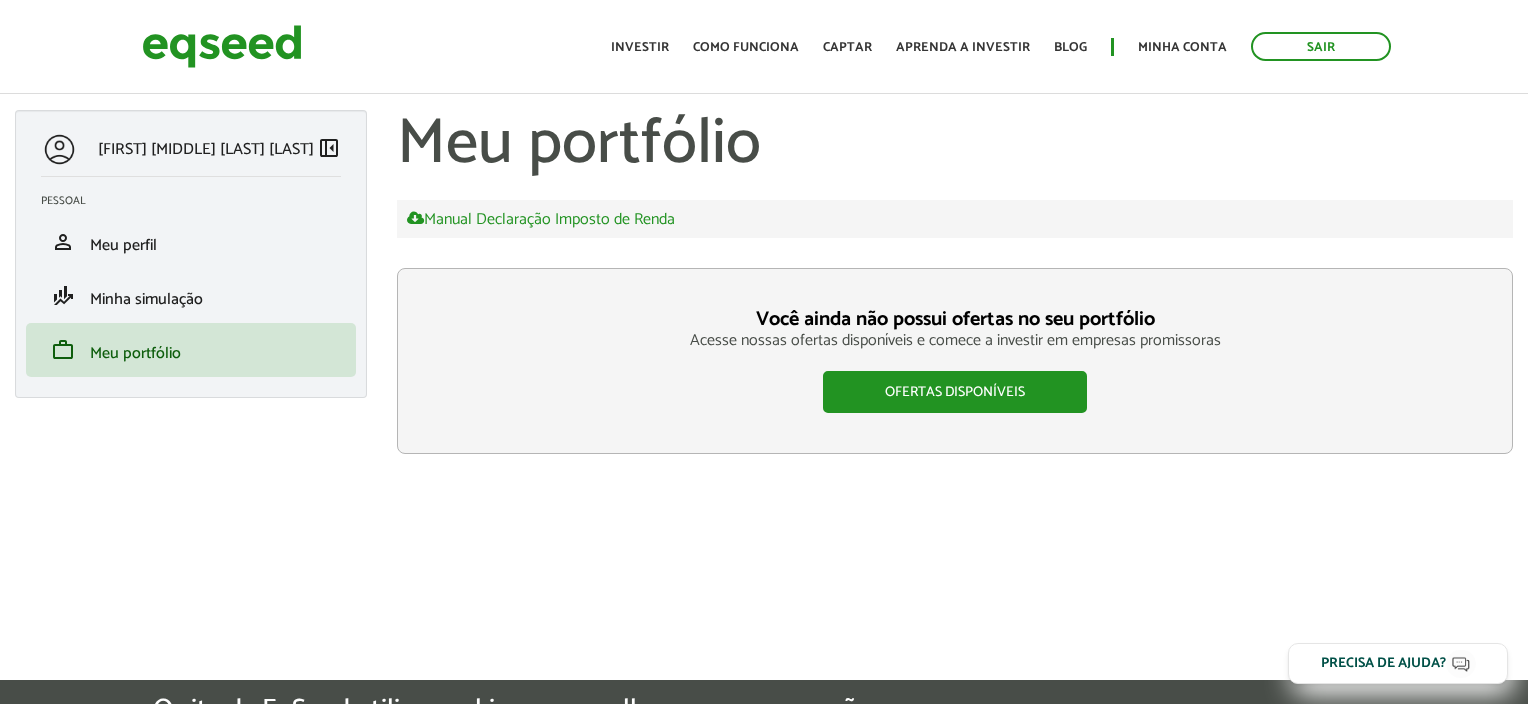 scroll, scrollTop: 0, scrollLeft: 0, axis: both 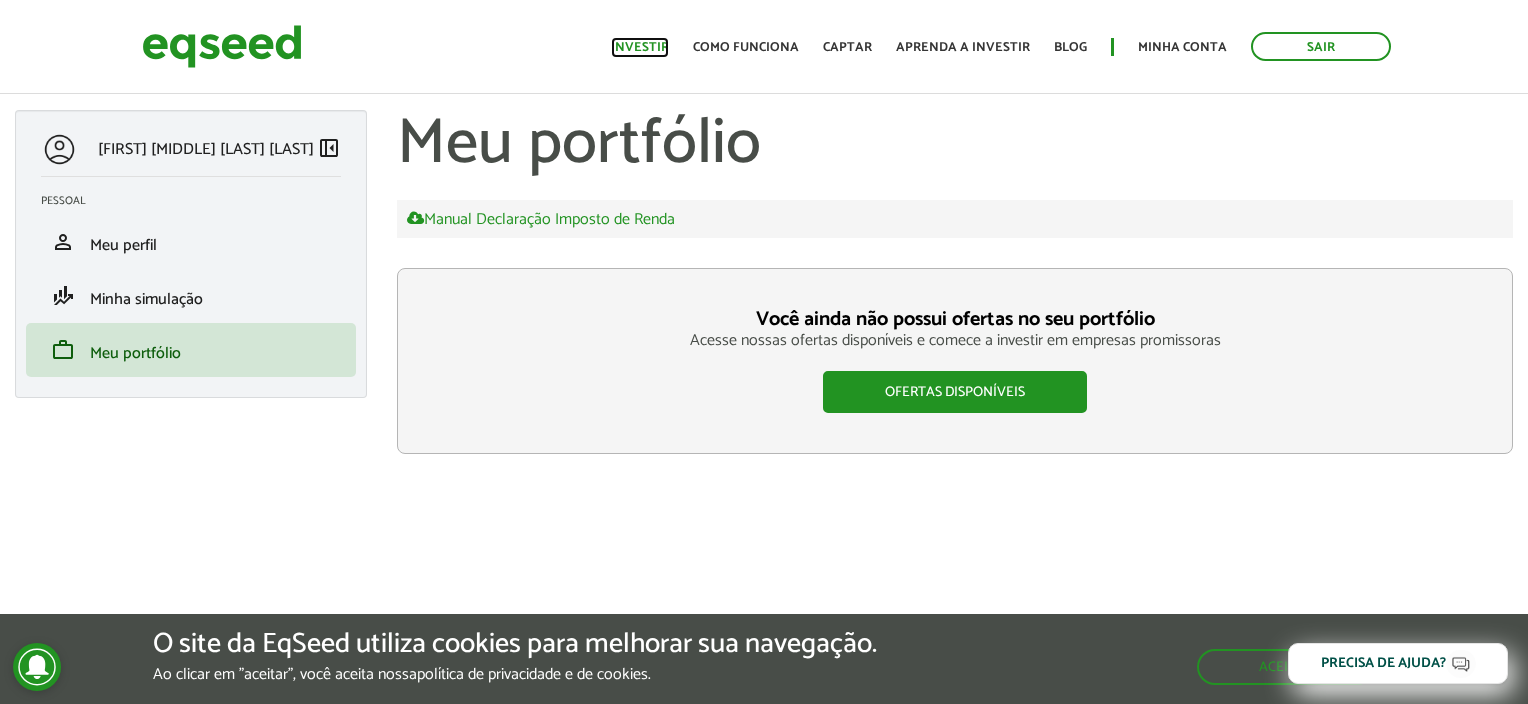 click on "Investir" at bounding box center [640, 47] 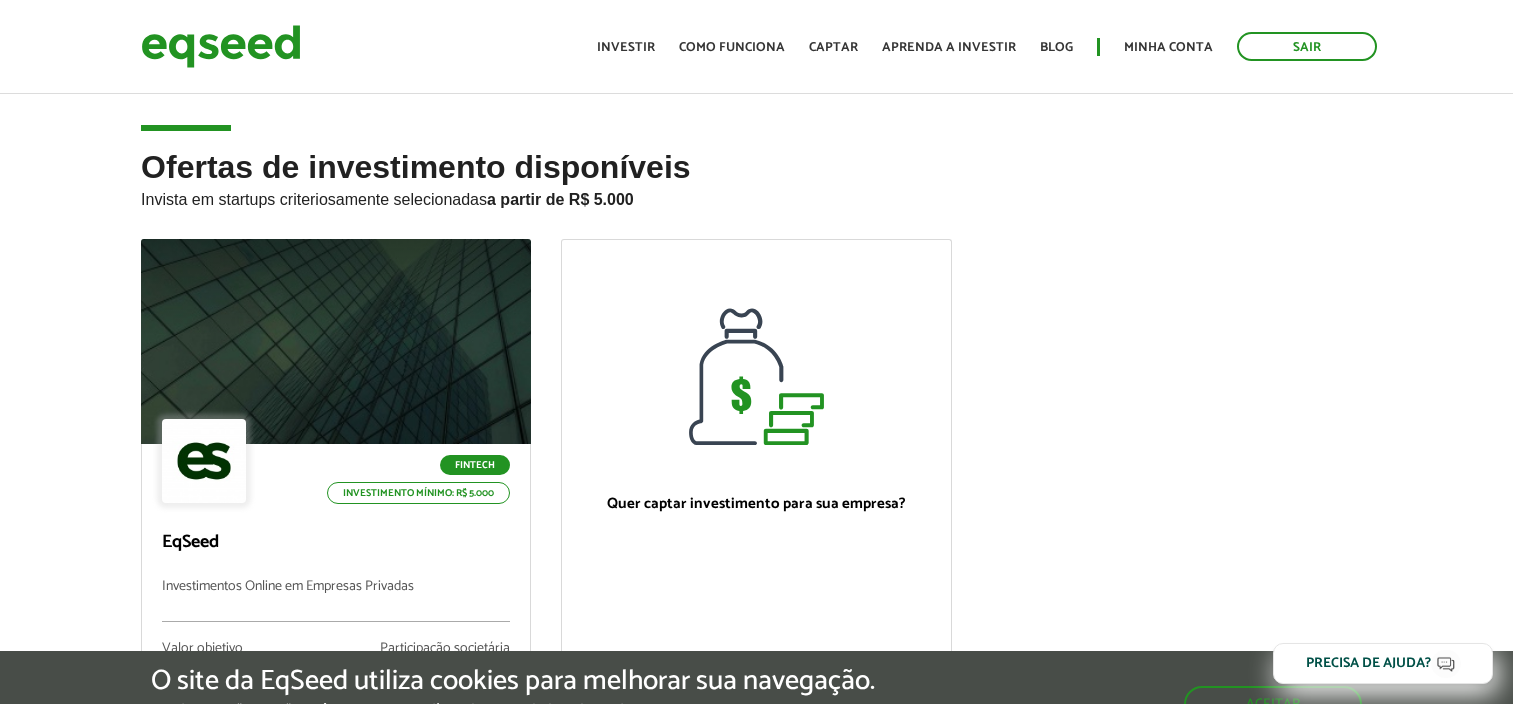 scroll, scrollTop: 0, scrollLeft: 0, axis: both 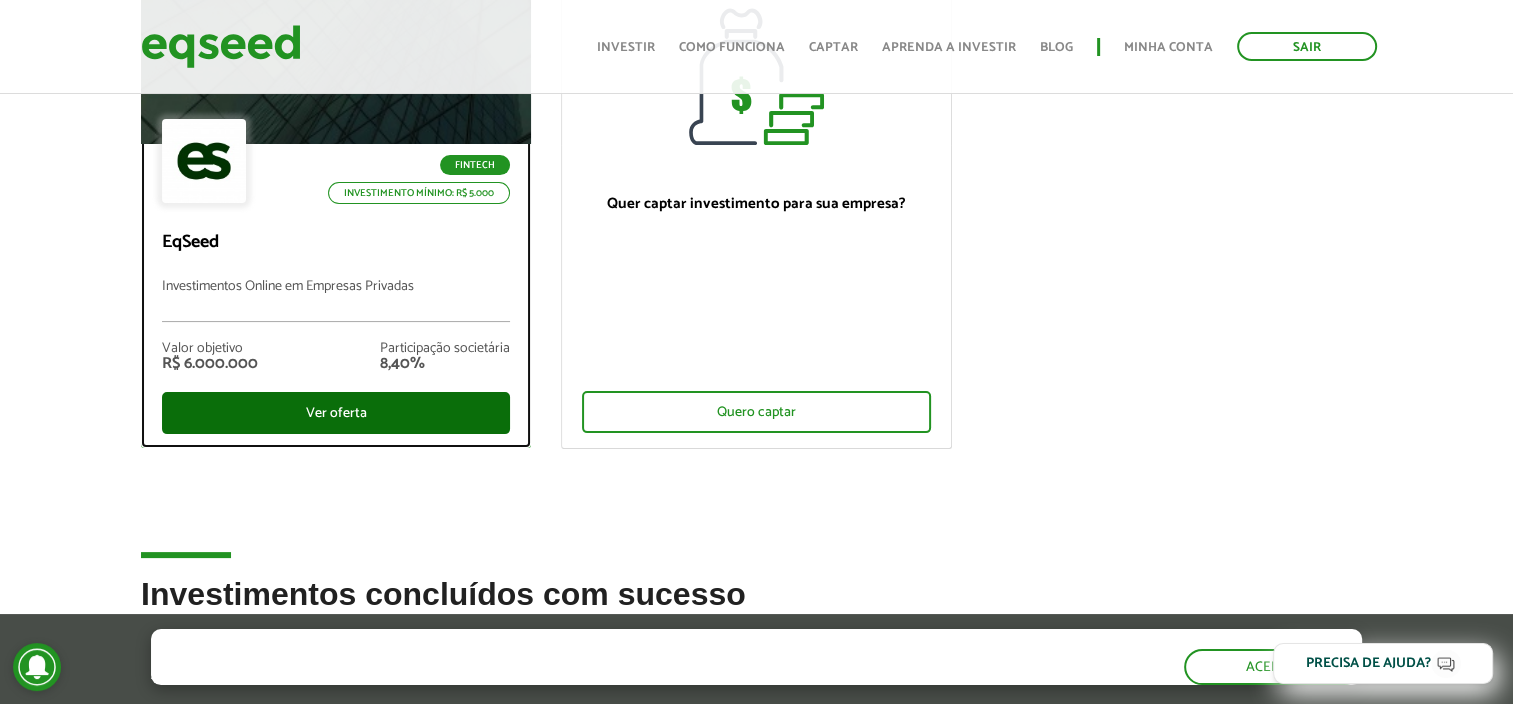 click on "Ver oferta" at bounding box center (336, 413) 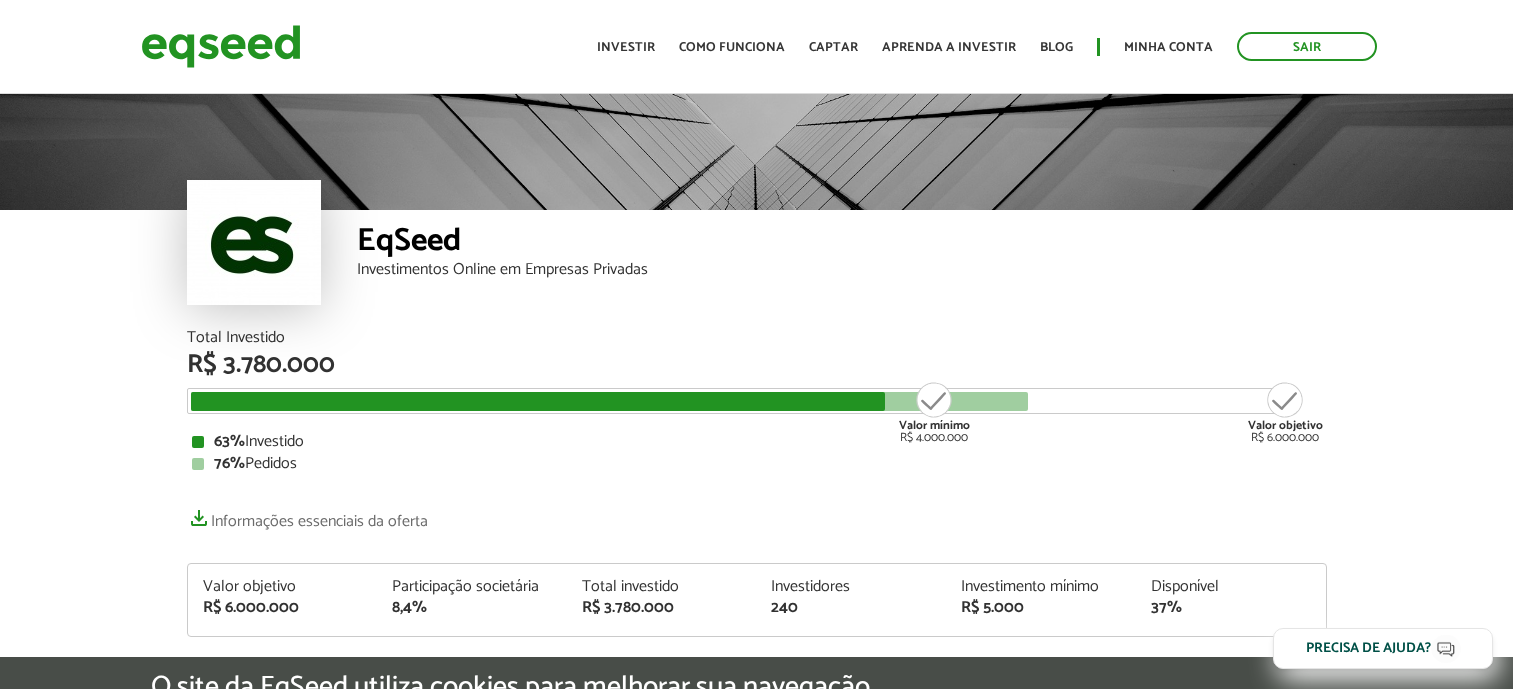 scroll, scrollTop: 0, scrollLeft: 0, axis: both 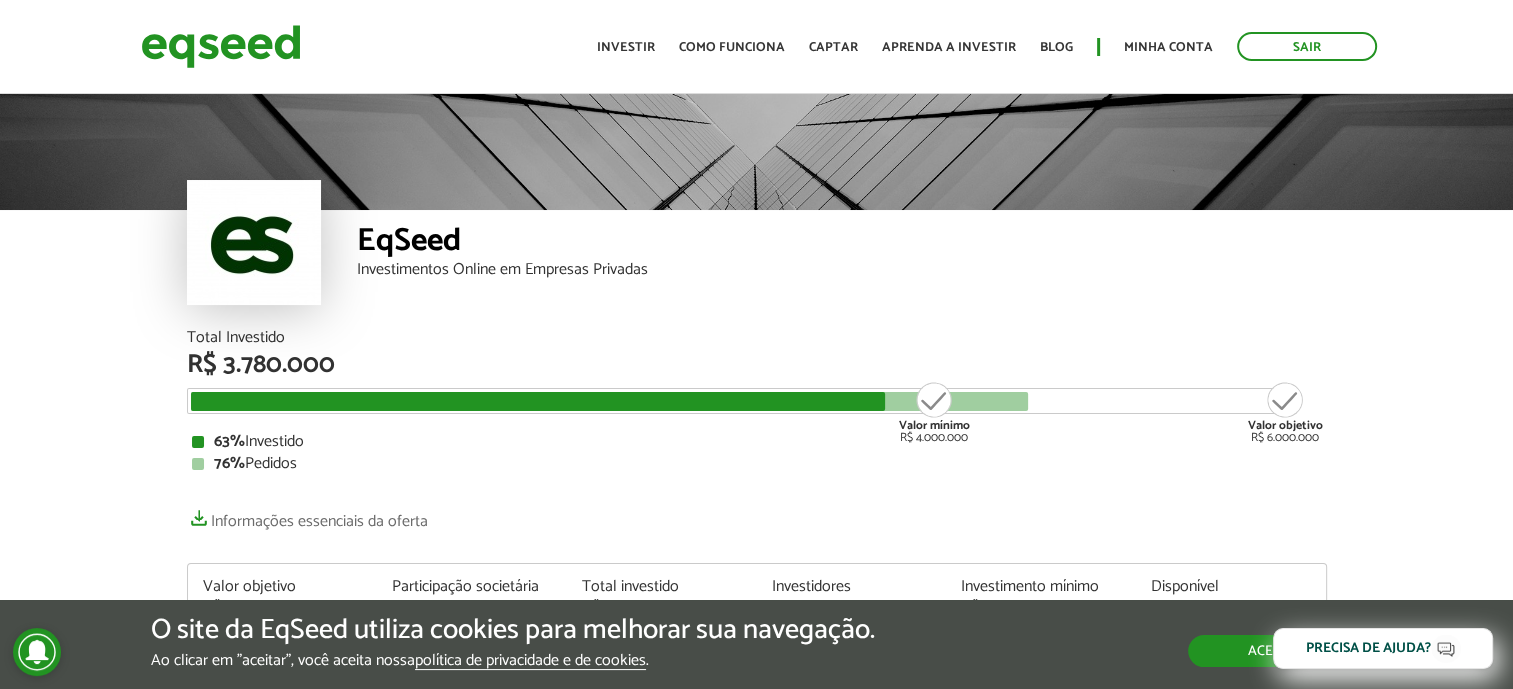 click on "Aceitar" at bounding box center (1275, 651) 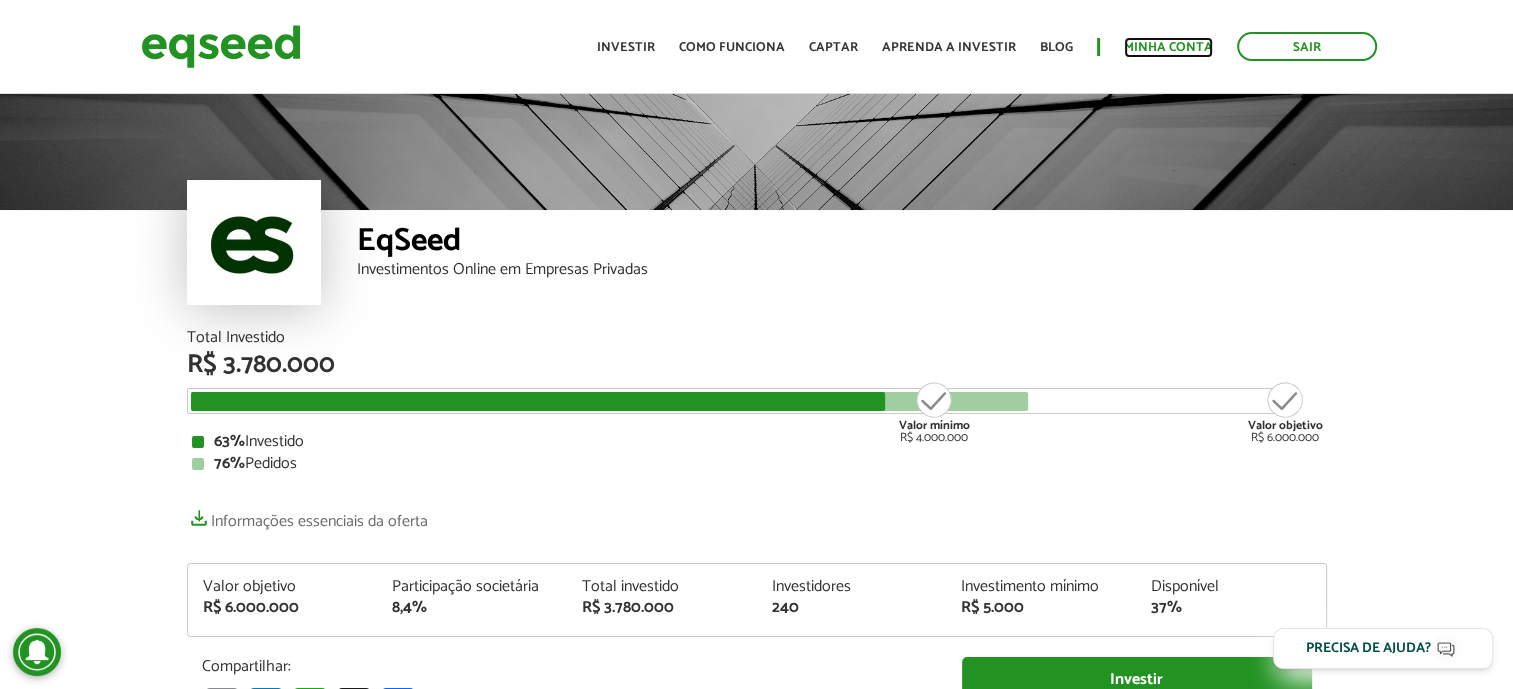 click on "Minha conta" at bounding box center (1168, 47) 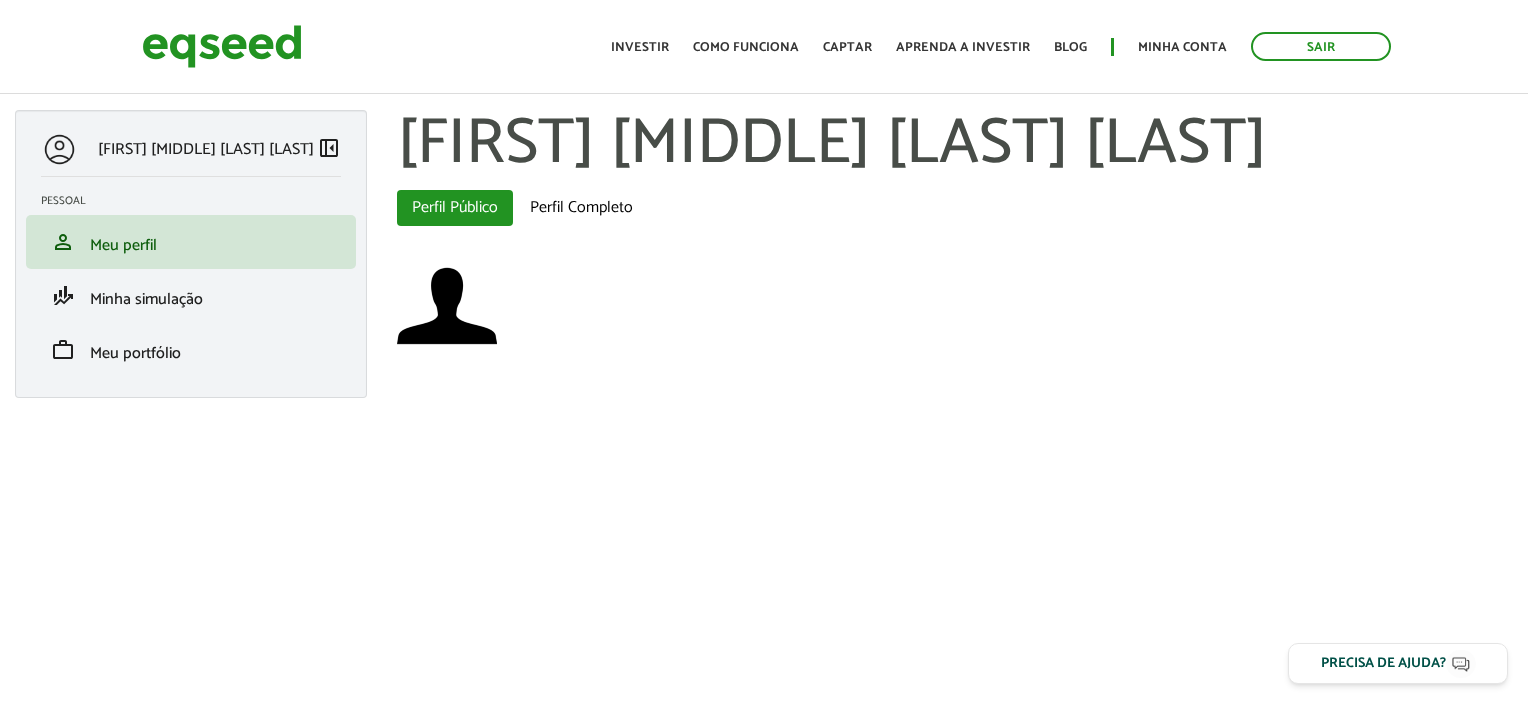 scroll, scrollTop: 0, scrollLeft: 0, axis: both 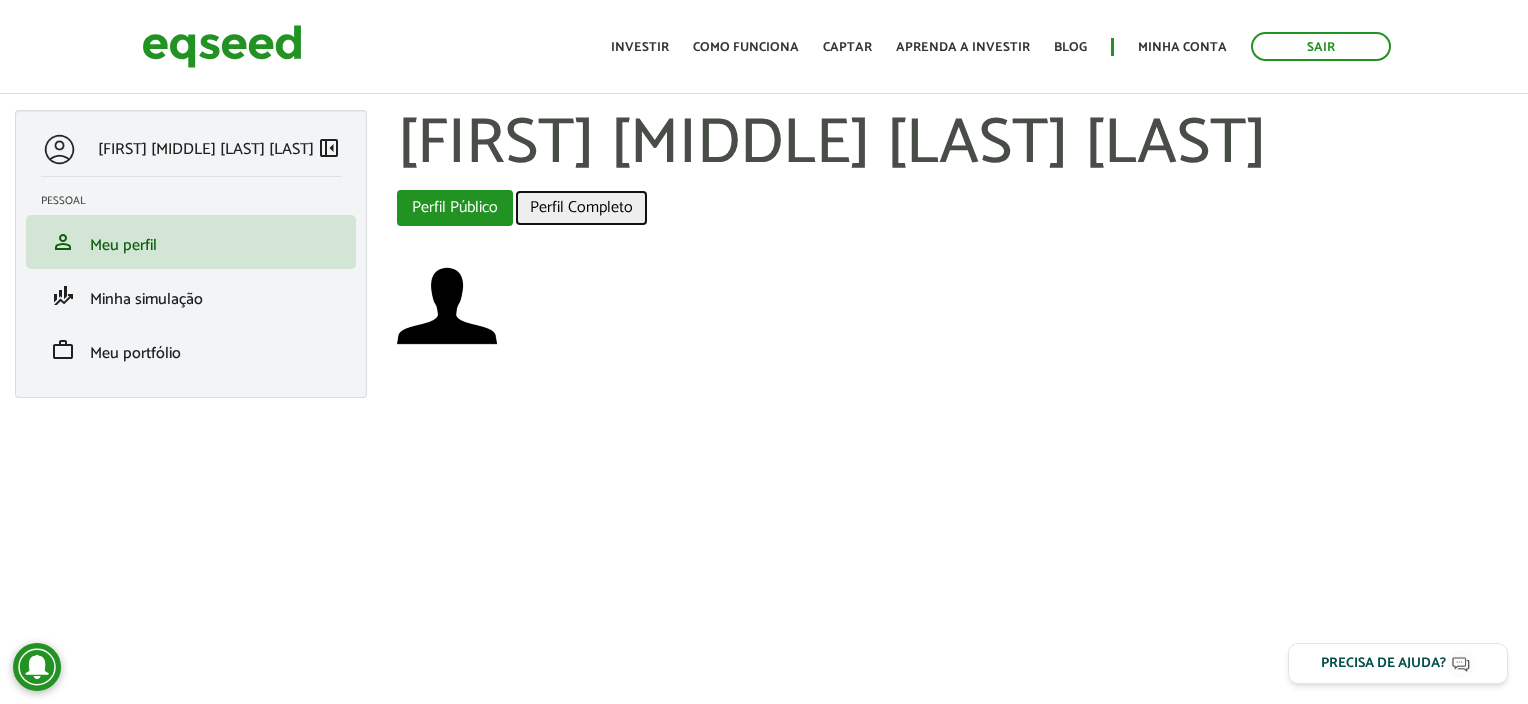 click on "Perfil Completo" at bounding box center (581, 208) 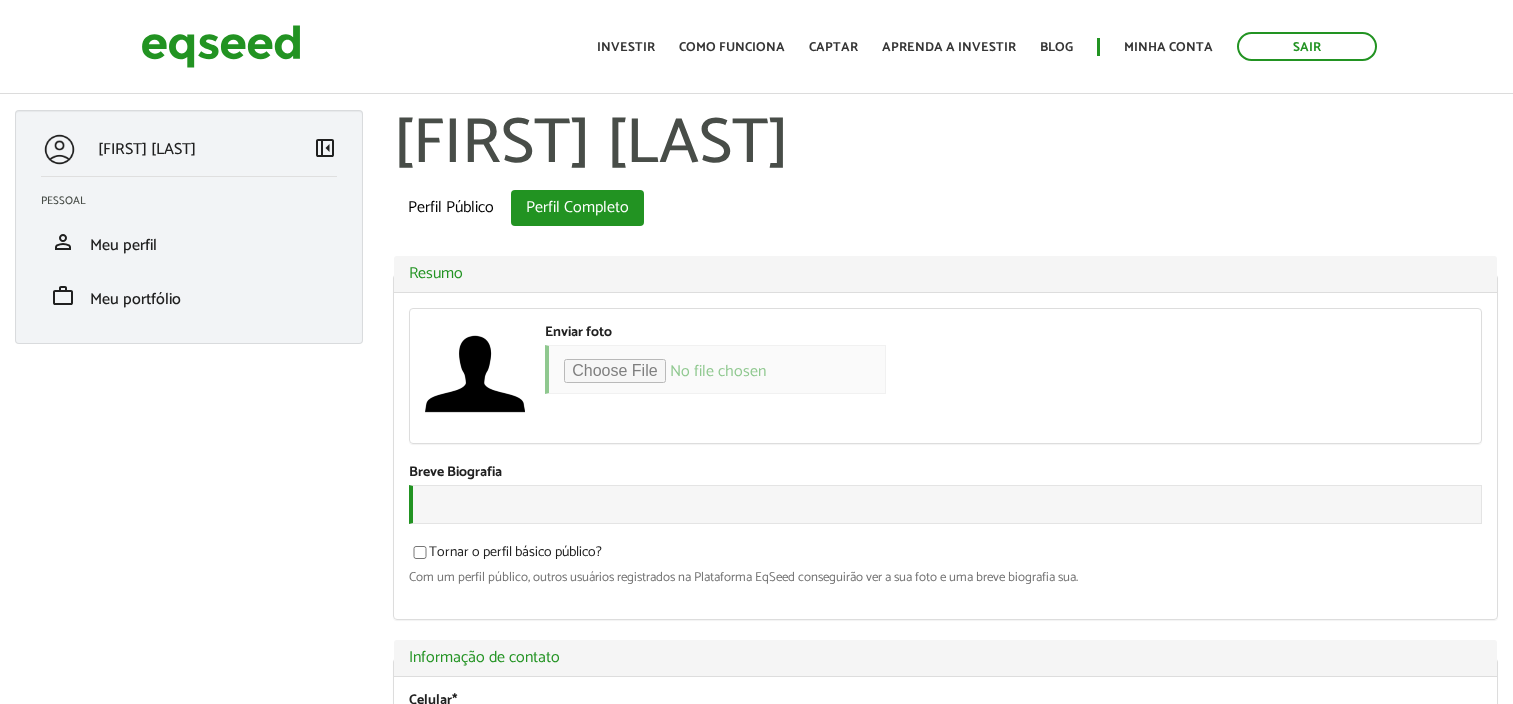 scroll, scrollTop: 0, scrollLeft: 0, axis: both 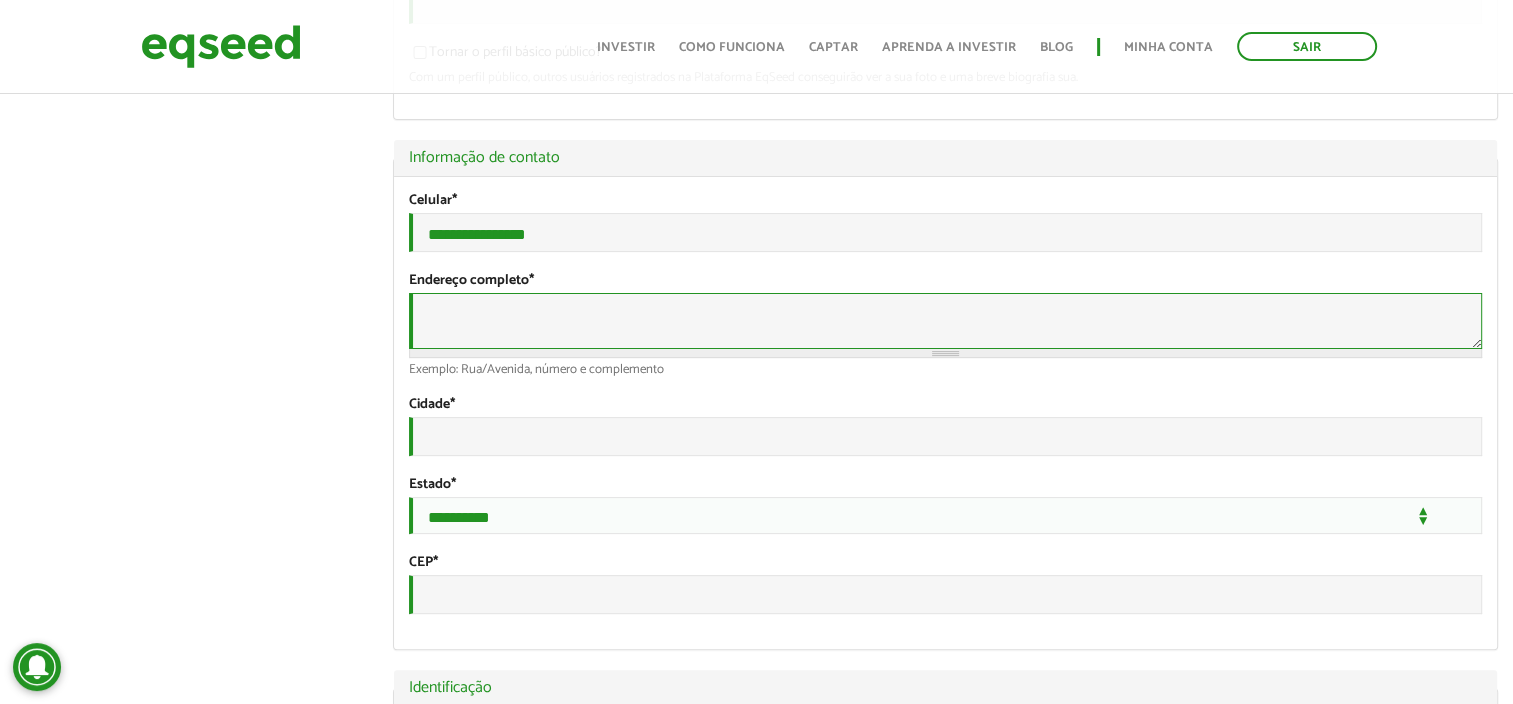 click on "Endereço completo  *" at bounding box center [945, 321] 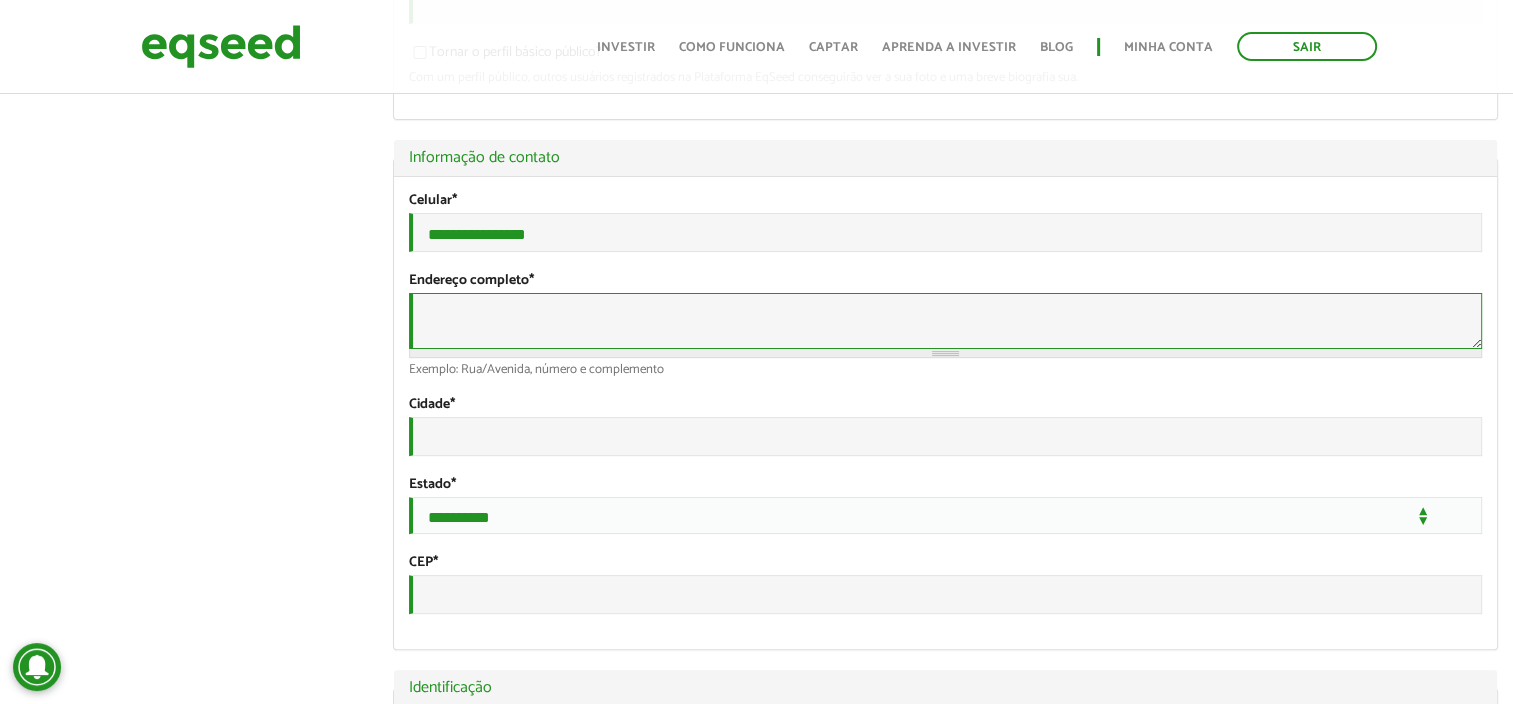type on "**********" 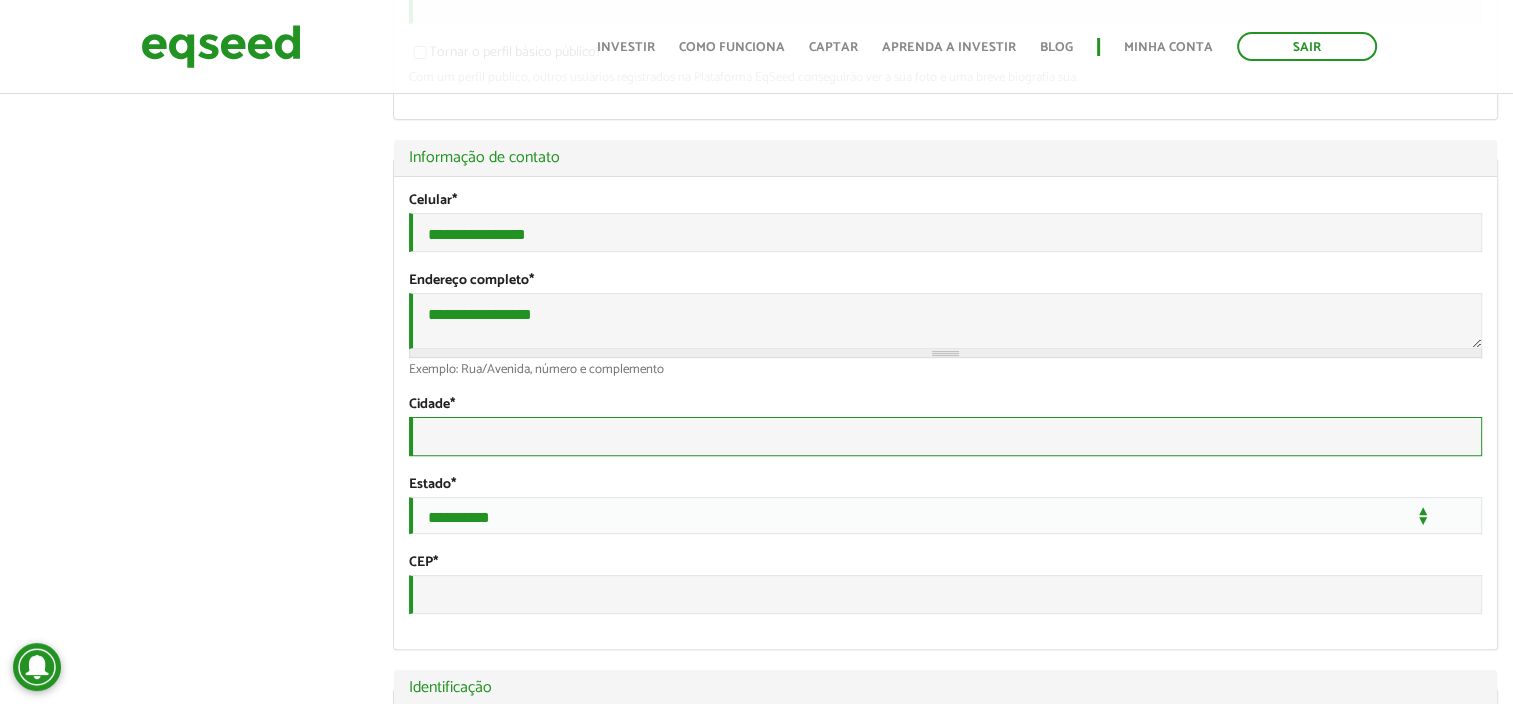 type on "**********" 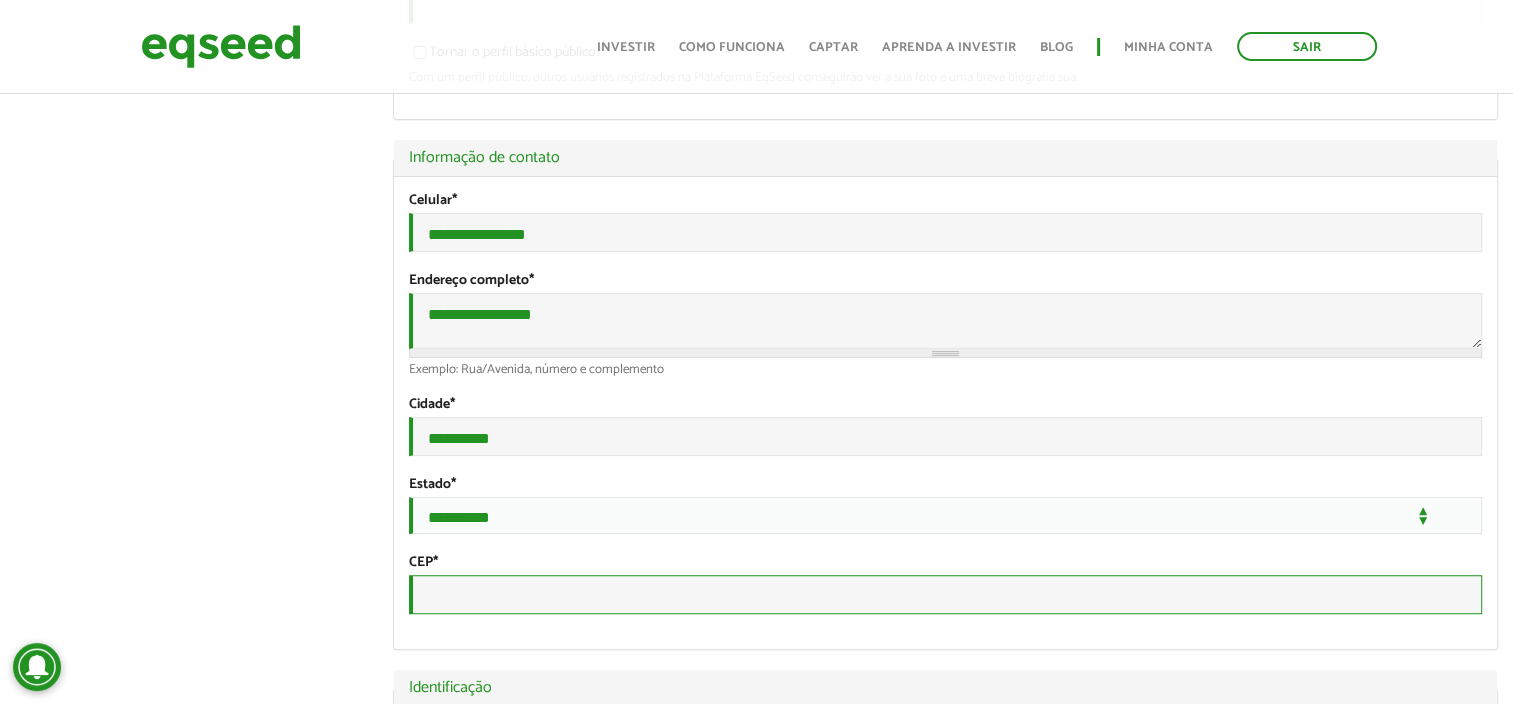 type on "*********" 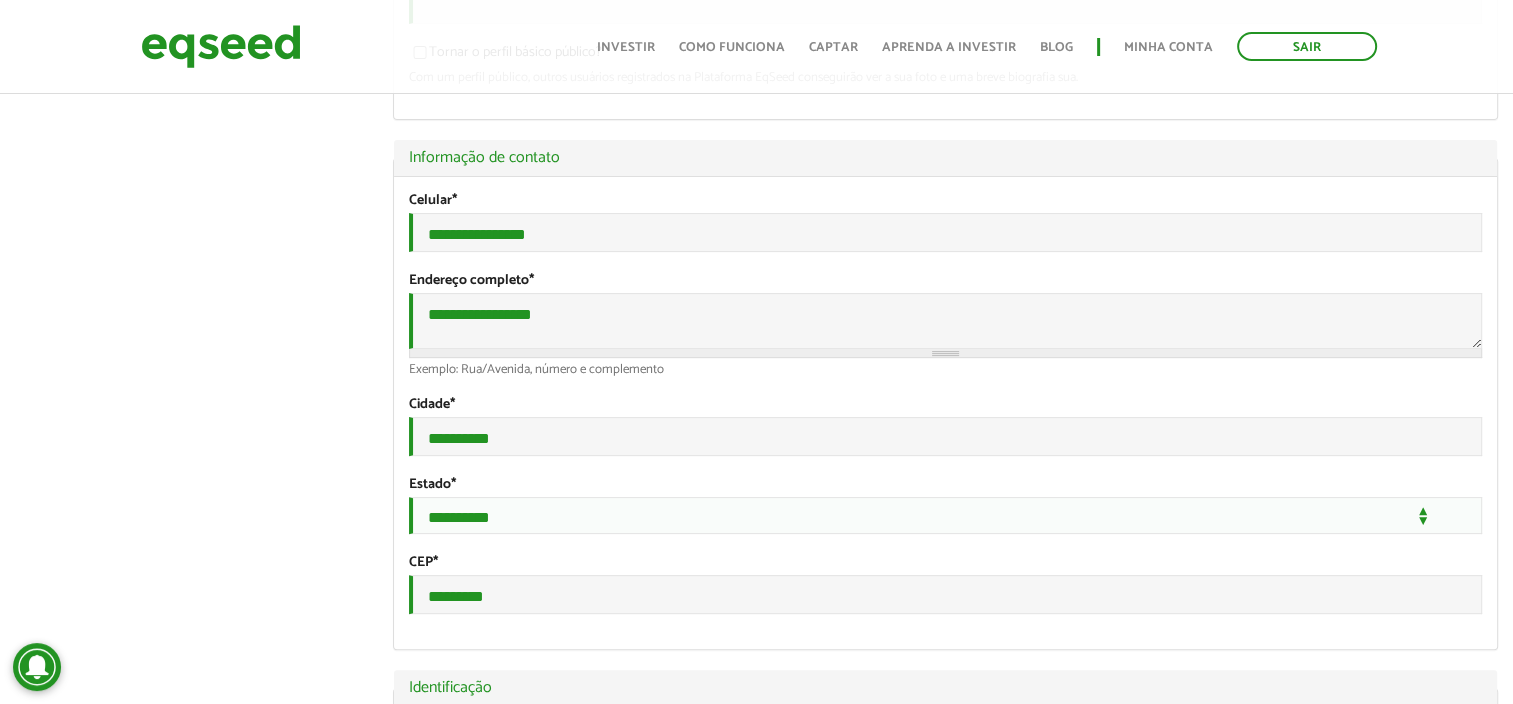 select on "**" 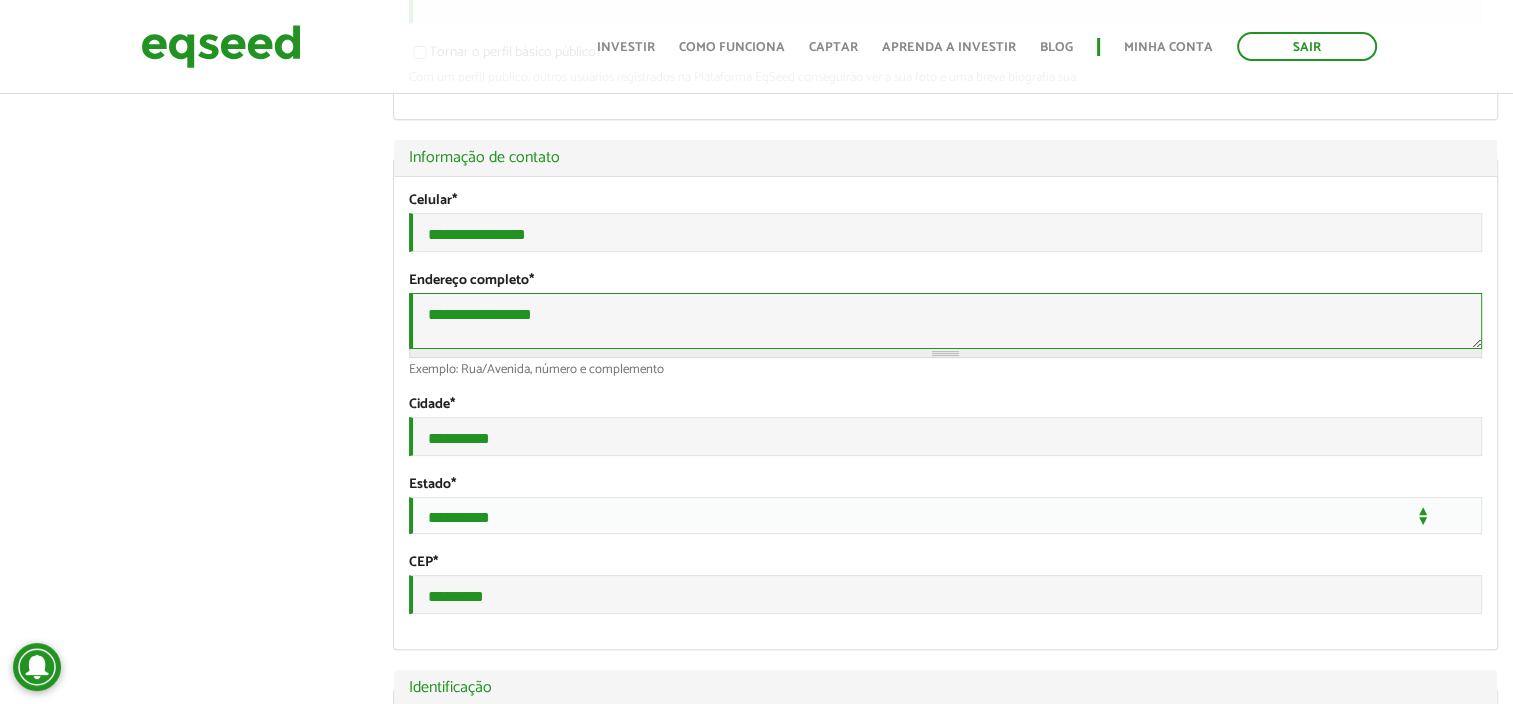 drag, startPoint x: 434, startPoint y: 327, endPoint x: 424, endPoint y: 330, distance: 10.440307 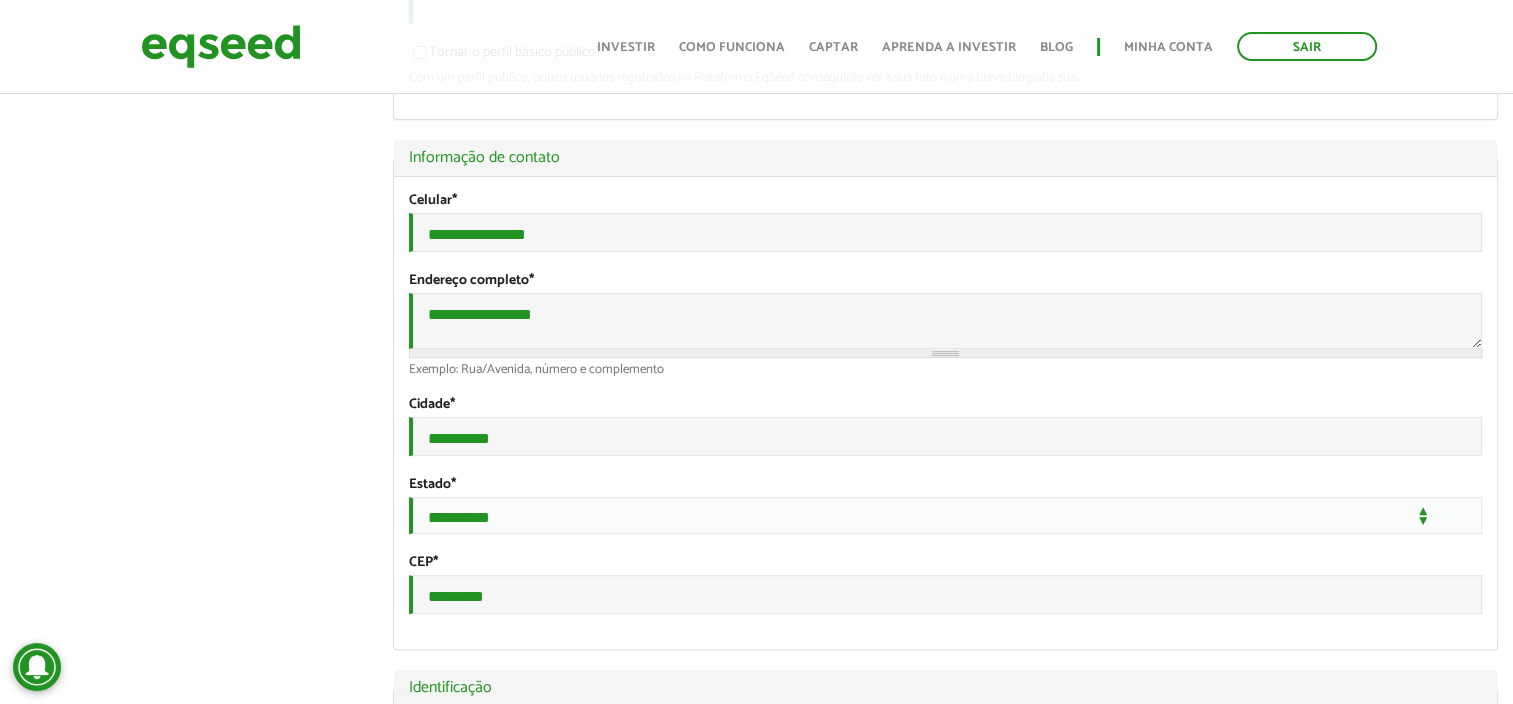 click on "Klaus Marcus Rosada Trivellato
left_panel_close
Pessoal
person Meu perfil
finance_mode Minha simulação
work Meu portfólio
Klaus Marcus Rosada Trivellato
Abas primárias Perfil Público
Perfil Completo (aba ativa)
Ocultar Resumo
Foto
Enviar foto
Seu rosto virtual ou imagem. Imagens maiores que 1024x1024 pixels serão reduzidas.
Breve Biografia
Tornar o perfil básico público?
Ocultar Informação de contato
Celular  *" at bounding box center (756, 1514) 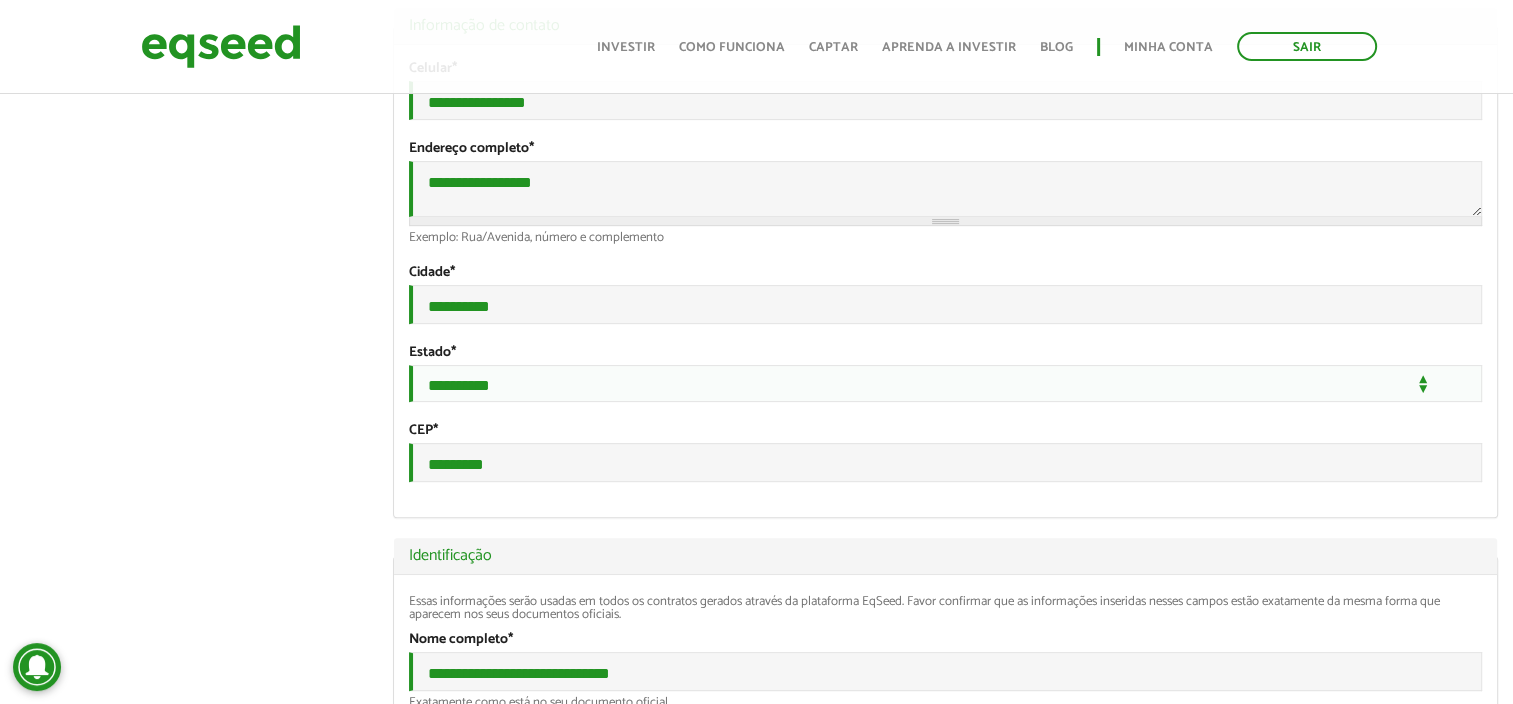 scroll, scrollTop: 700, scrollLeft: 0, axis: vertical 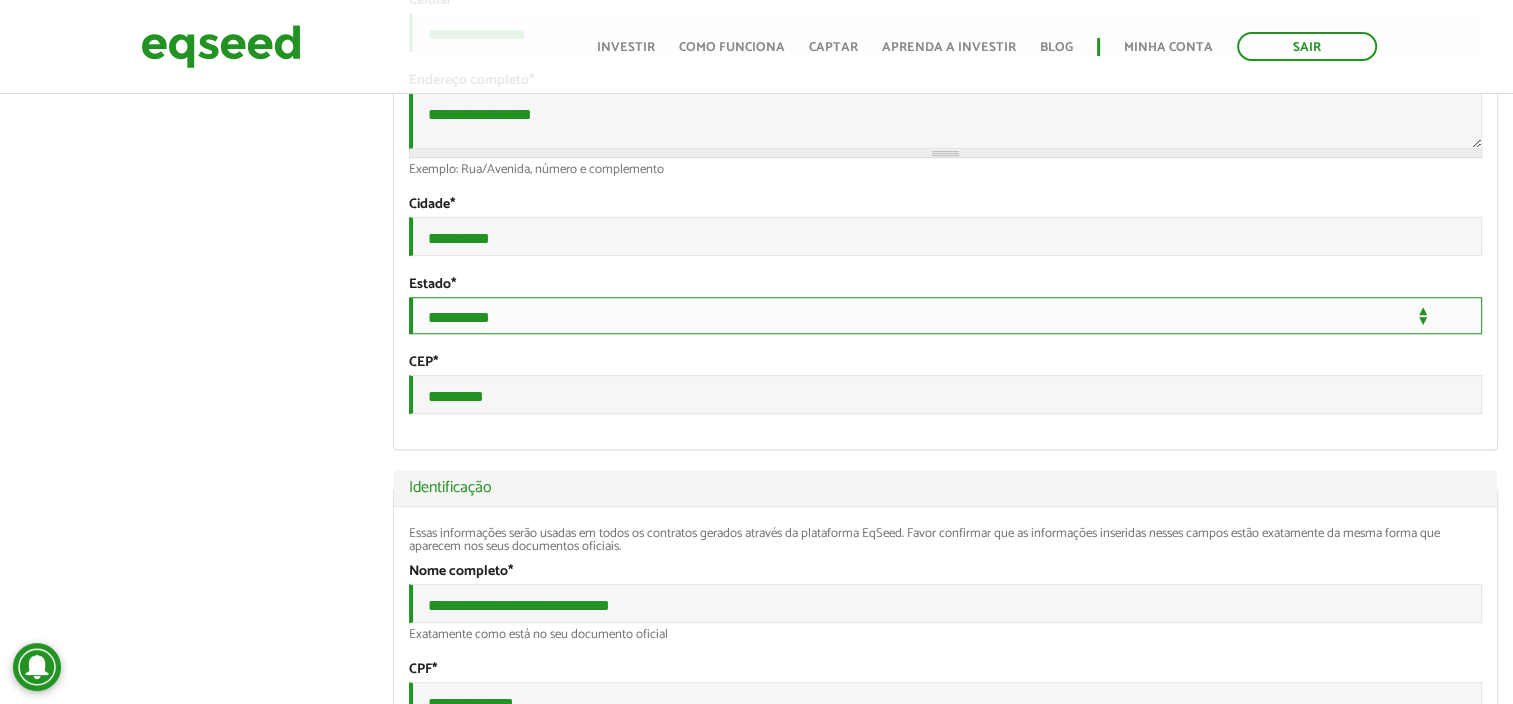 click on "**********" at bounding box center [945, 315] 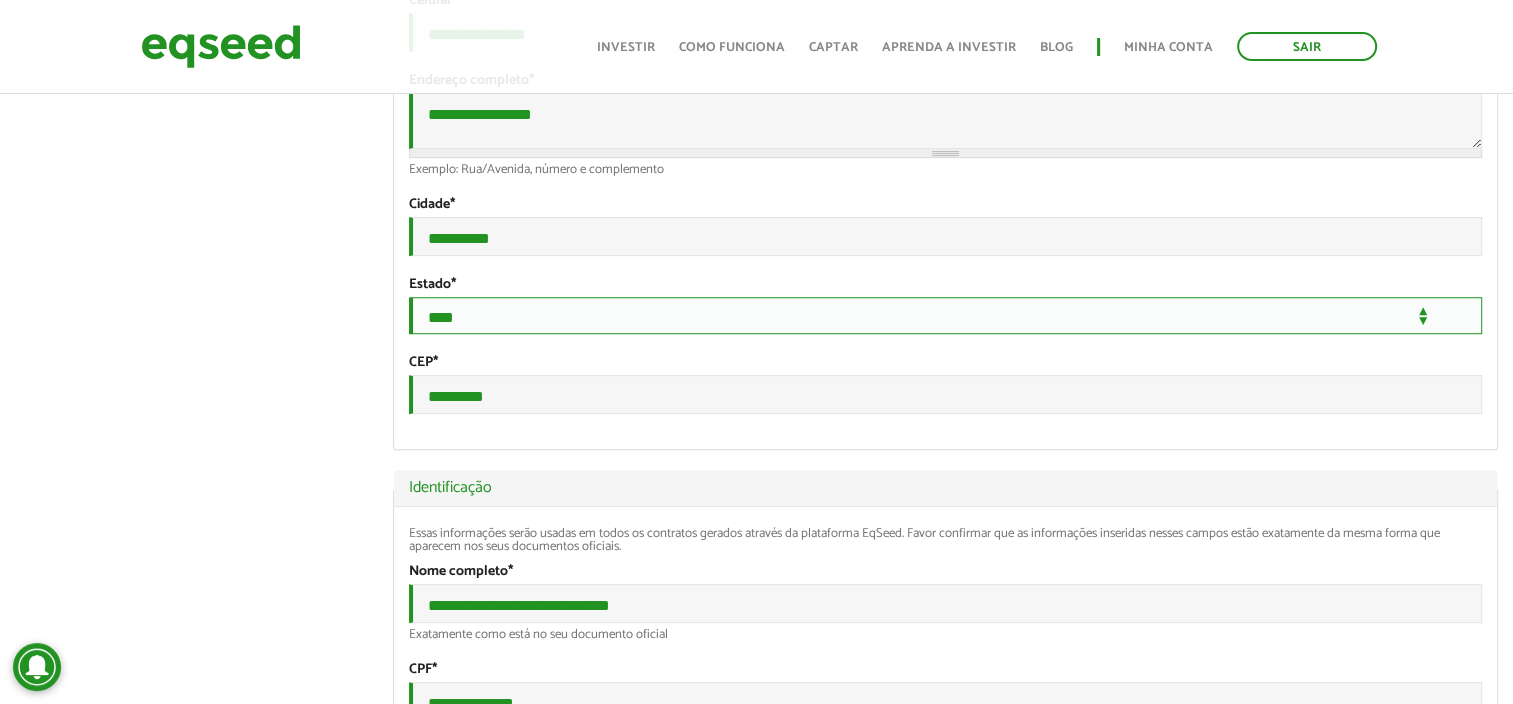 click on "**********" at bounding box center (945, 315) 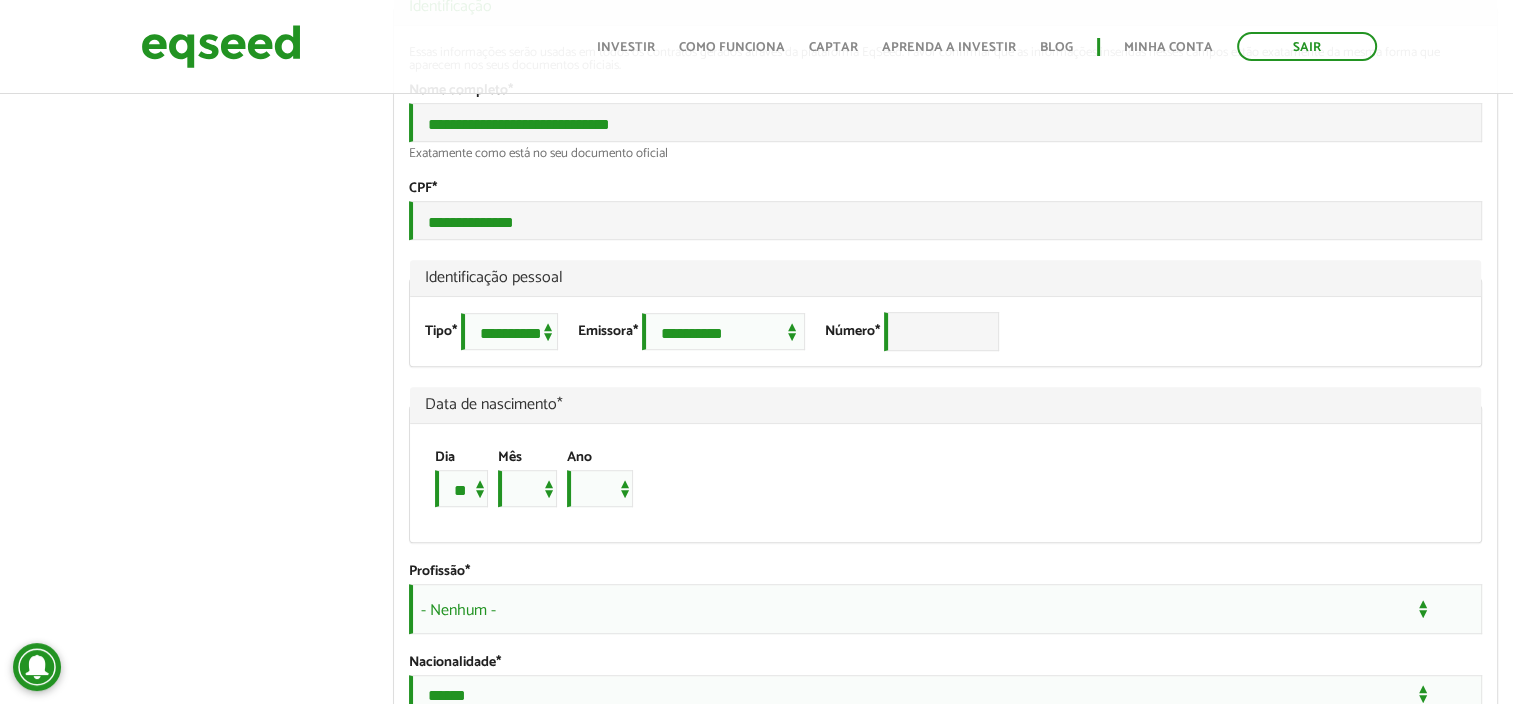 scroll, scrollTop: 1300, scrollLeft: 0, axis: vertical 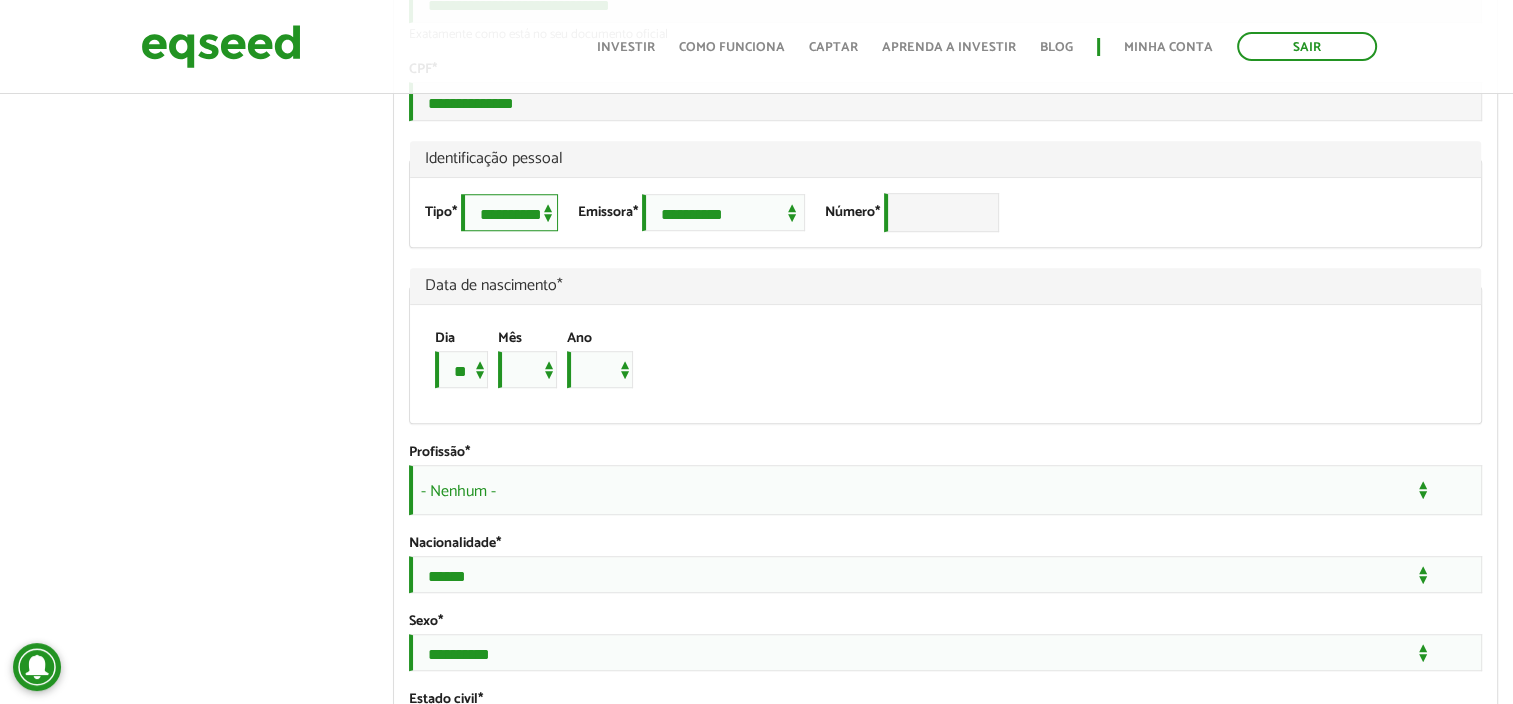 click on "**********" at bounding box center (509, 212) 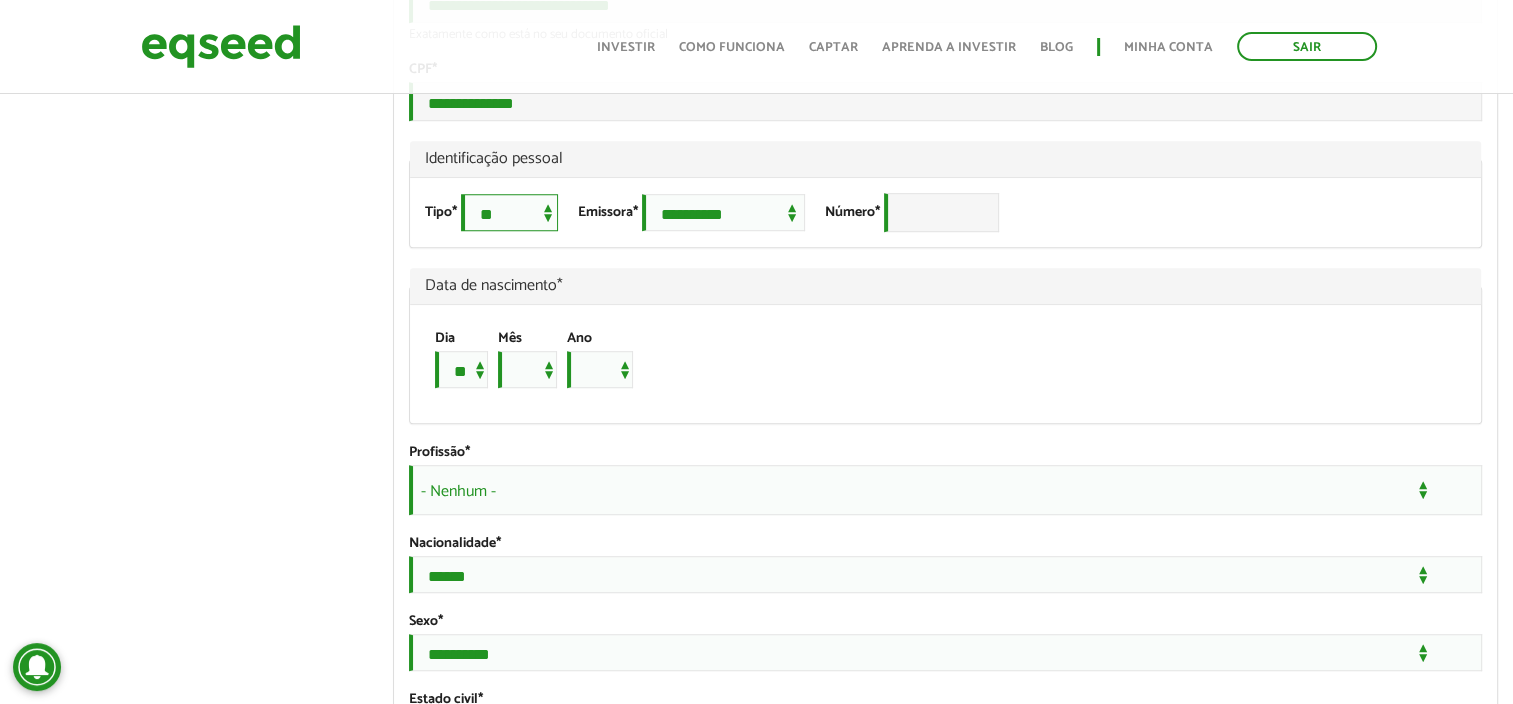 click on "**********" at bounding box center [509, 212] 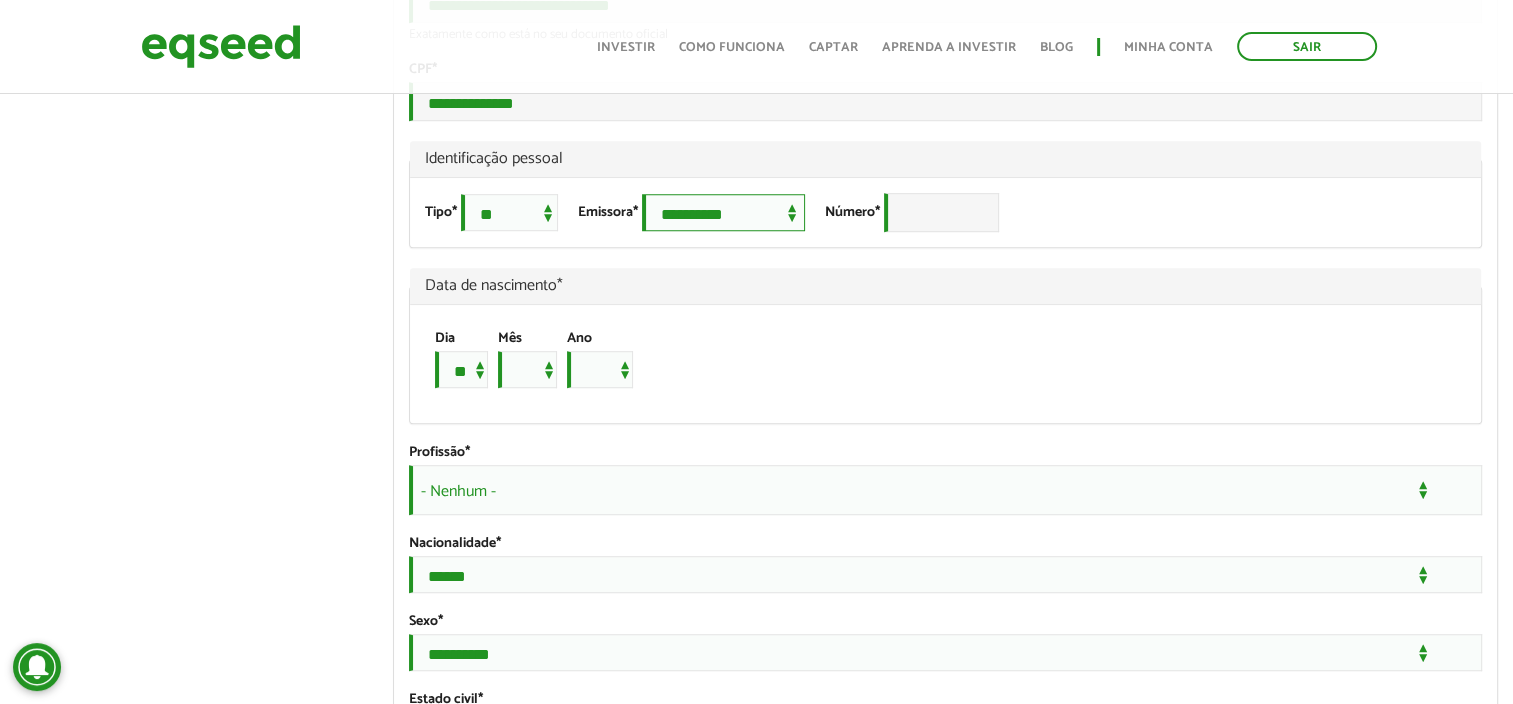 click on "**********" at bounding box center (723, 212) 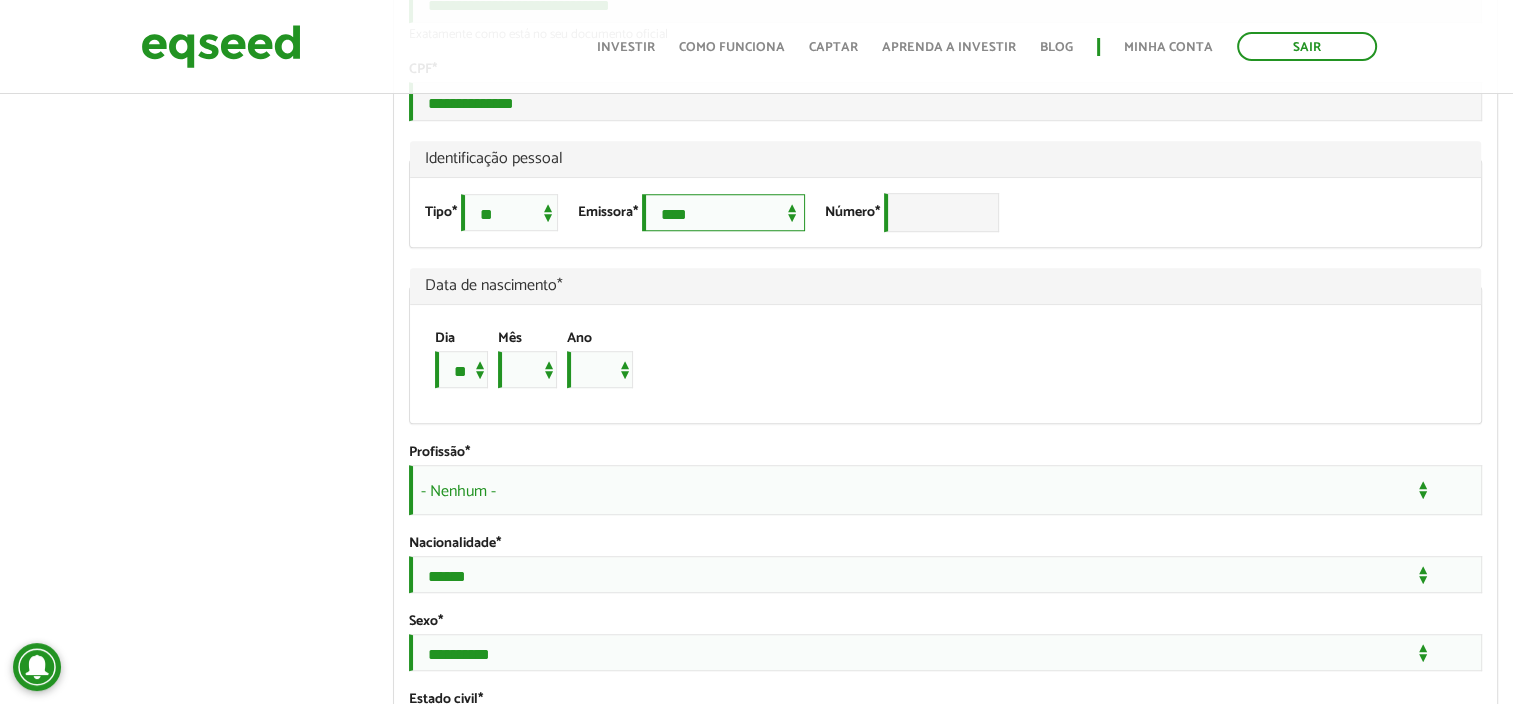 click on "**********" at bounding box center [723, 212] 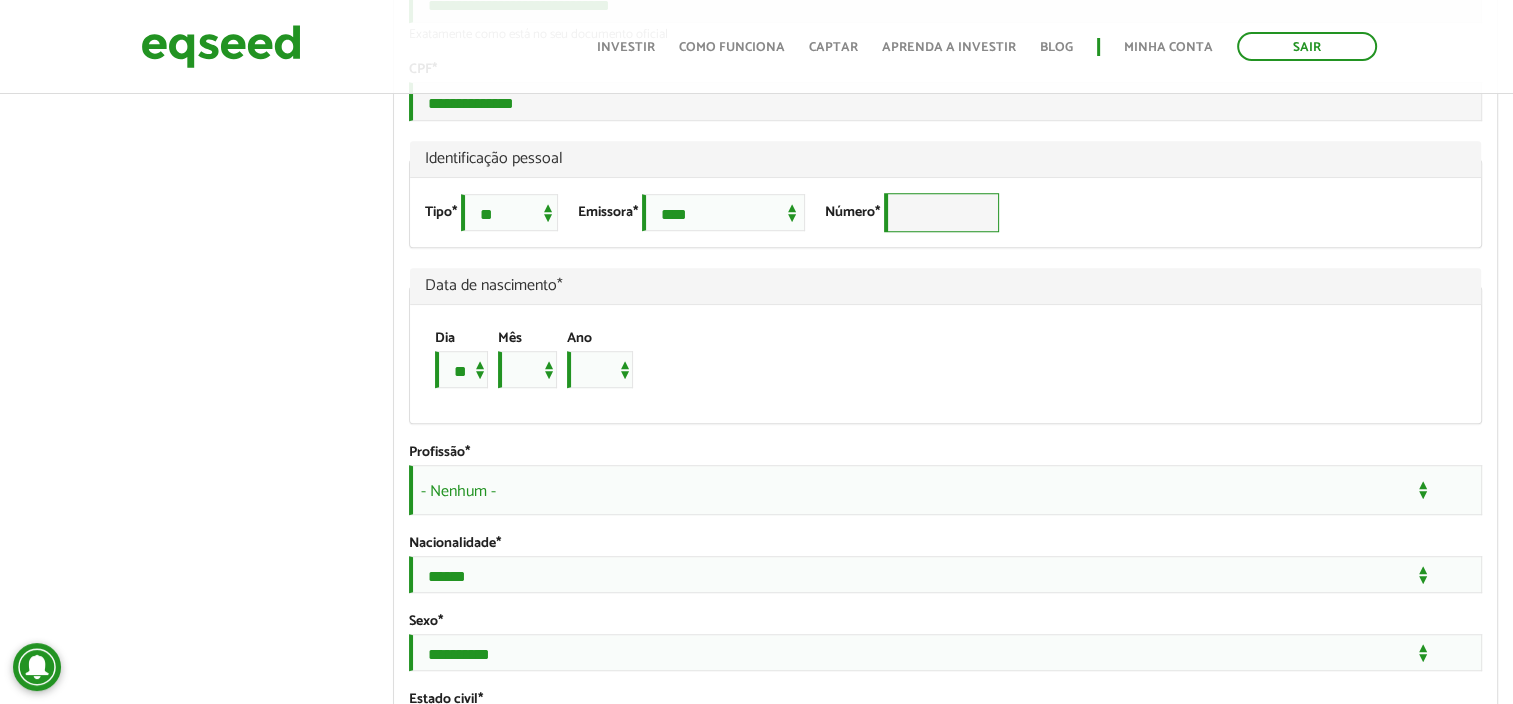 click on "Número  *" at bounding box center [941, 212] 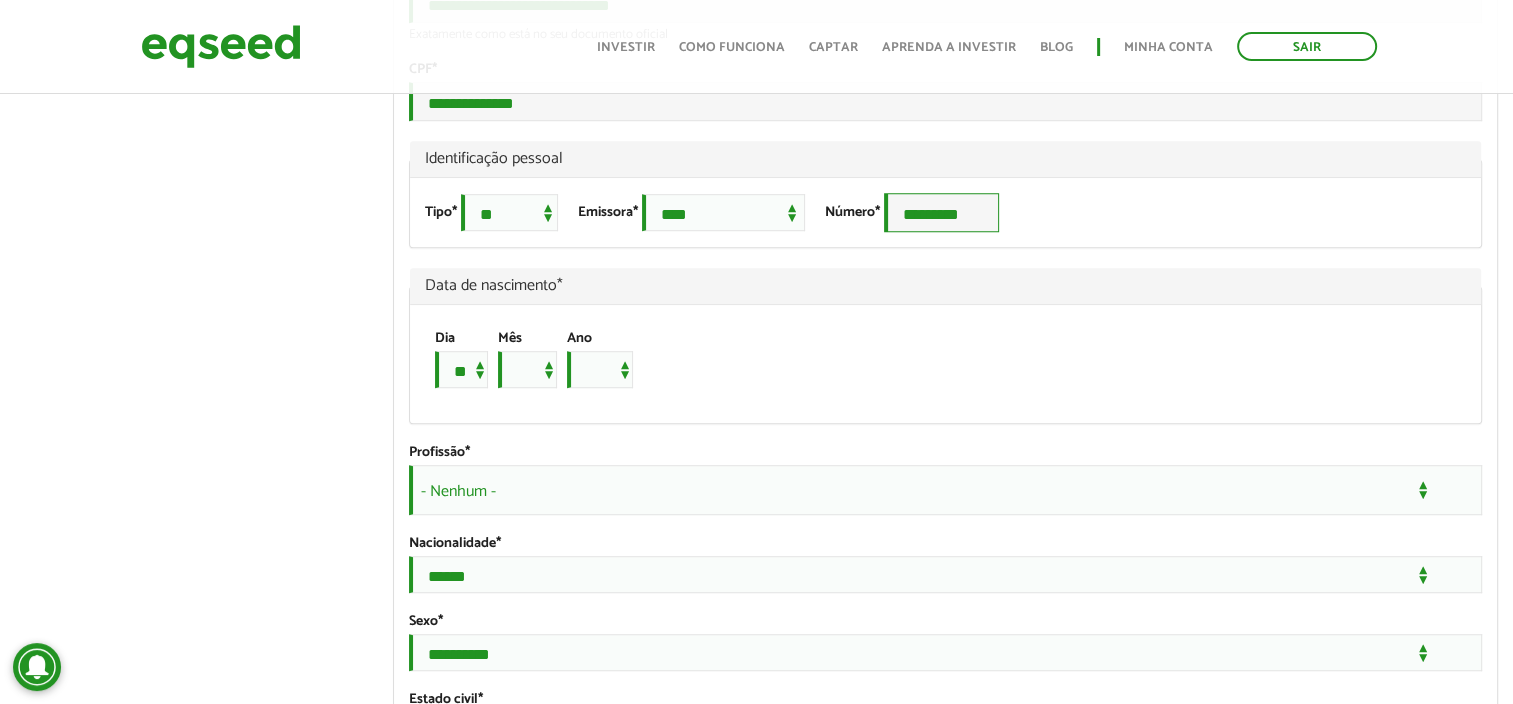 type on "*********" 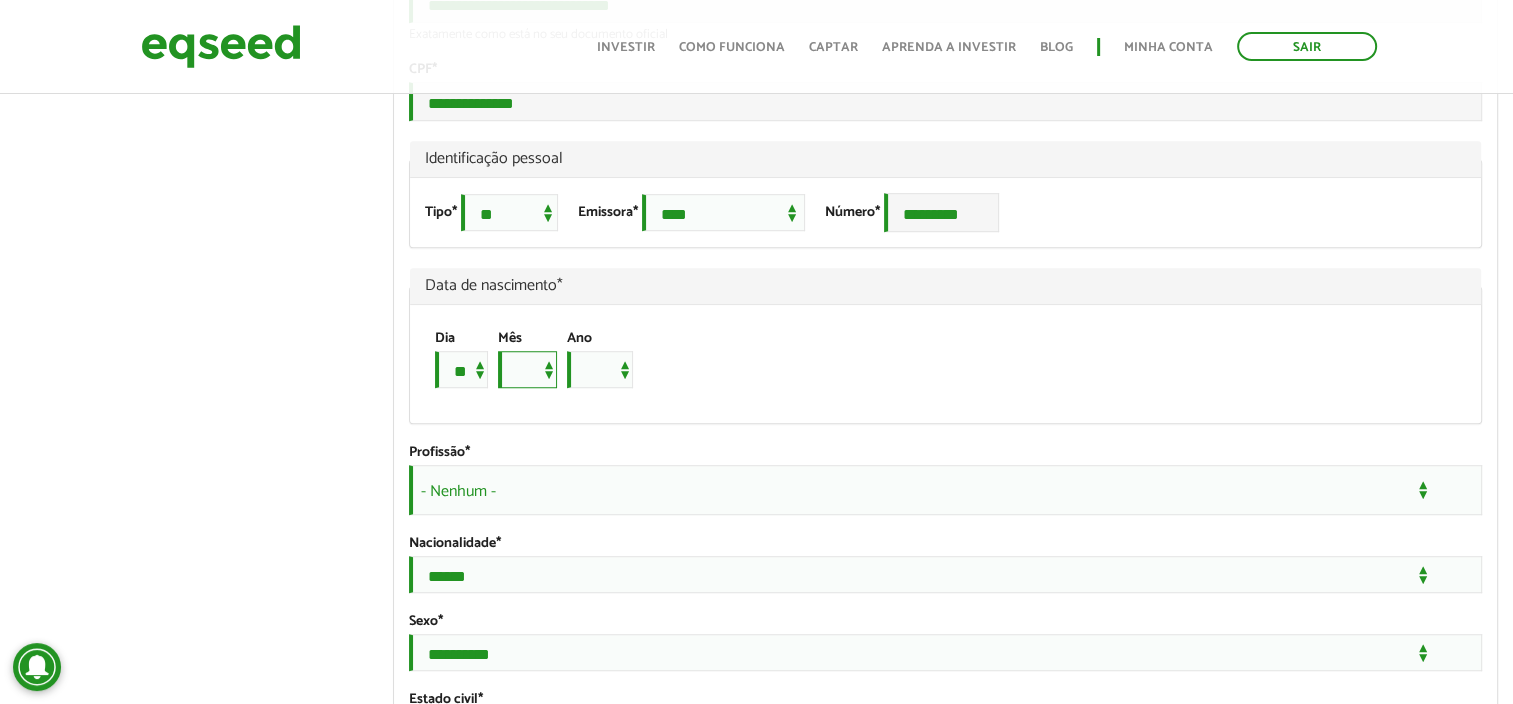 click on "*** *** *** *** *** *** *** *** *** *** *** ***" at bounding box center [527, 369] 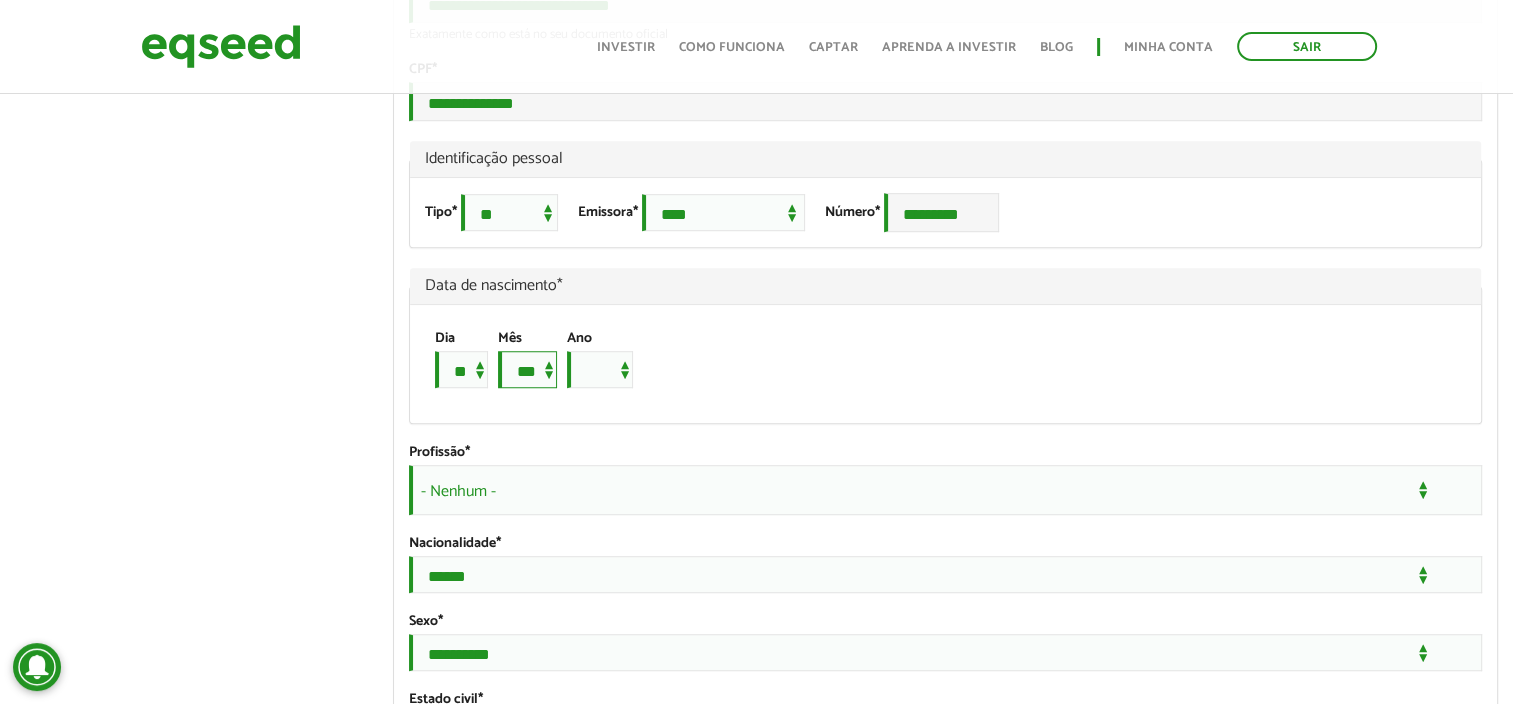 click on "*** *** *** *** *** *** *** *** *** *** *** ***" at bounding box center [527, 369] 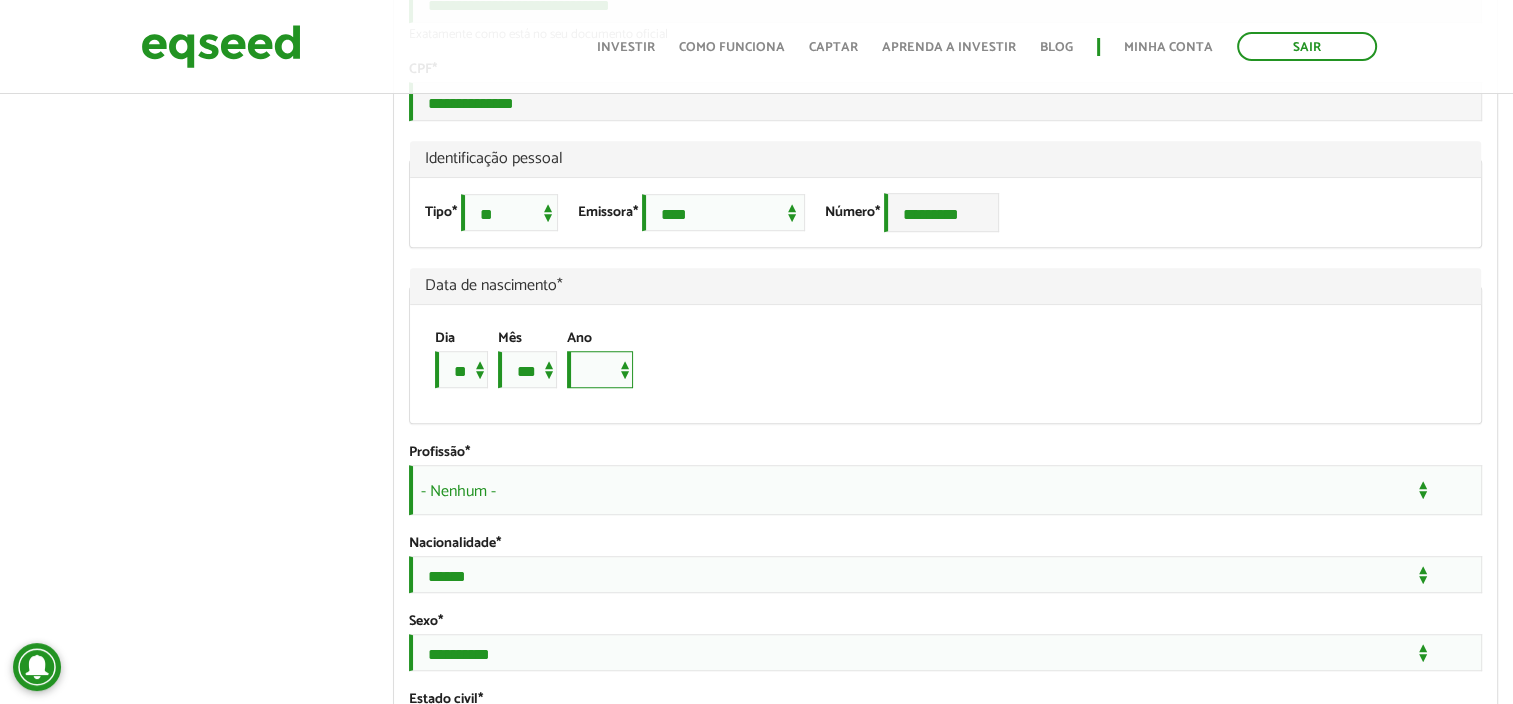click on "**** **** **** **** **** **** **** **** **** **** **** **** **** **** **** **** **** **** **** **** **** **** **** **** **** **** **** **** **** **** **** **** **** **** **** **** **** **** **** **** **** **** **** **** **** **** **** **** **** **** **** **** **** **** **** **** **** **** **** **** **** **** **** **** **** **** **** **** **** **** **** **** **** **** **** **** **** **** **** **** **** **** **** **** **** **** **** **** **** **** **** **** **** **** **** **** **** **** **** **** **** **** **** **** **** **** **** **** **** **** **** **** **** **** **** **** **** **** **** **** **** **** **** **** **** ****" at bounding box center (600, 369) 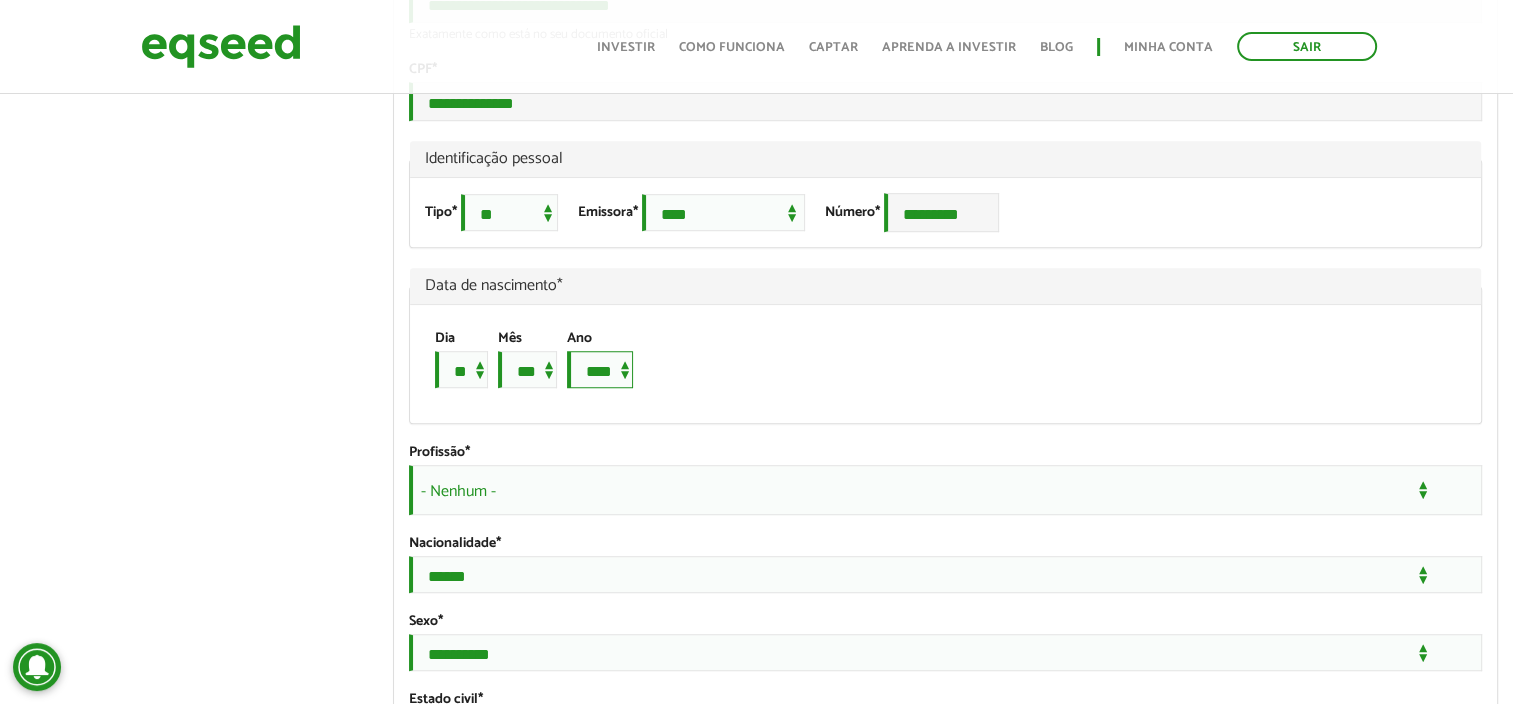 click on "**** **** **** **** **** **** **** **** **** **** **** **** **** **** **** **** **** **** **** **** **** **** **** **** **** **** **** **** **** **** **** **** **** **** **** **** **** **** **** **** **** **** **** **** **** **** **** **** **** **** **** **** **** **** **** **** **** **** **** **** **** **** **** **** **** **** **** **** **** **** **** **** **** **** **** **** **** **** **** **** **** **** **** **** **** **** **** **** **** **** **** **** **** **** **** **** **** **** **** **** **** **** **** **** **** **** **** **** **** **** **** **** **** **** **** **** **** **** **** **** **** **** **** **** **** ****" at bounding box center (600, 369) 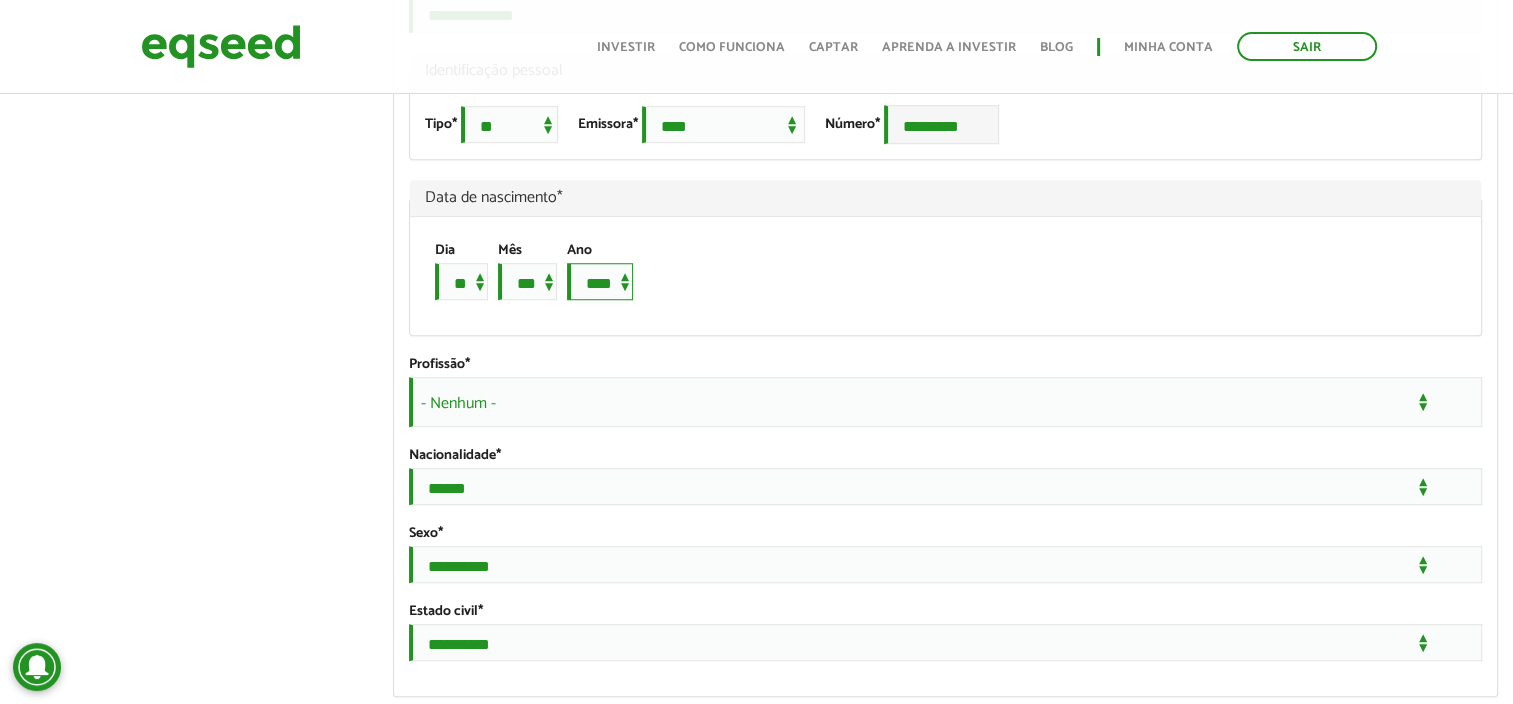 scroll, scrollTop: 1600, scrollLeft: 0, axis: vertical 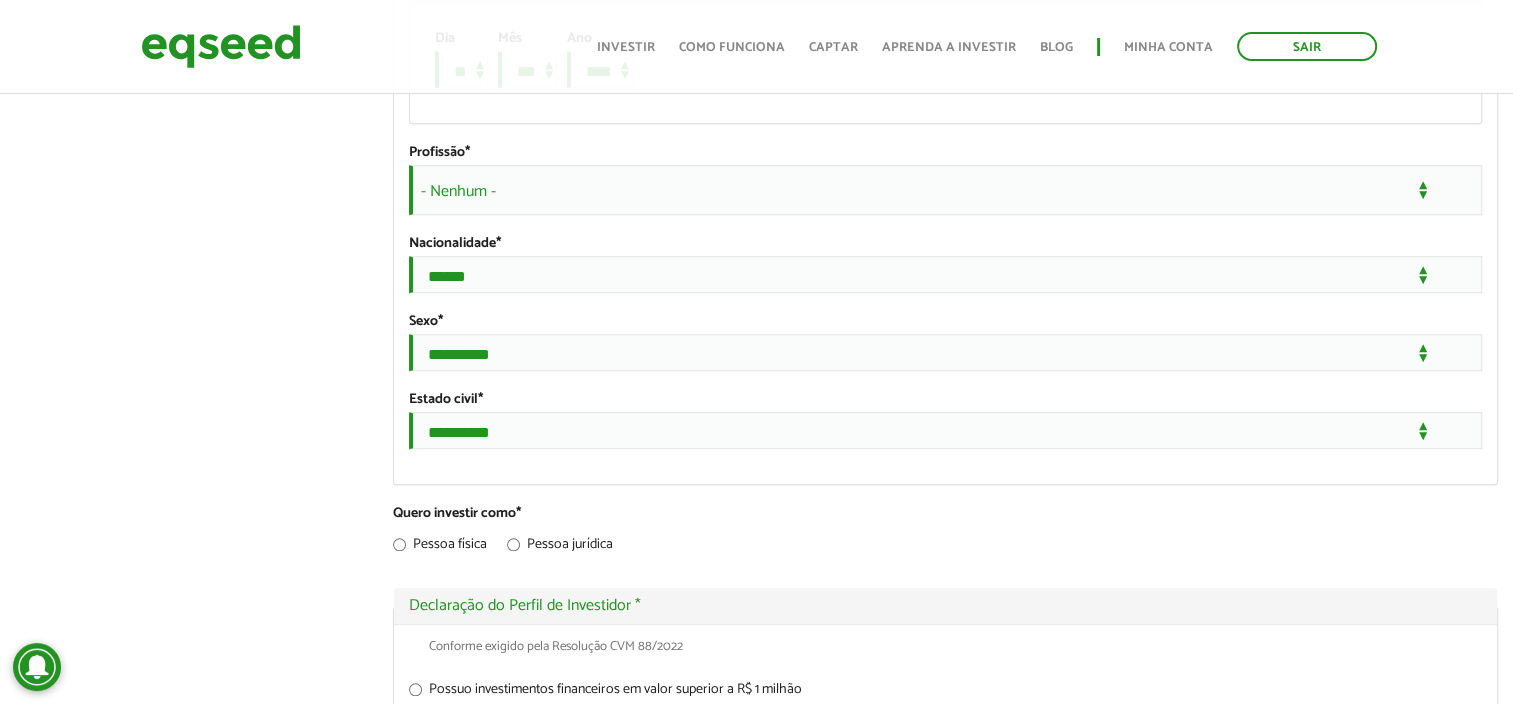 click on "- Nenhum -" at bounding box center (945, 190) 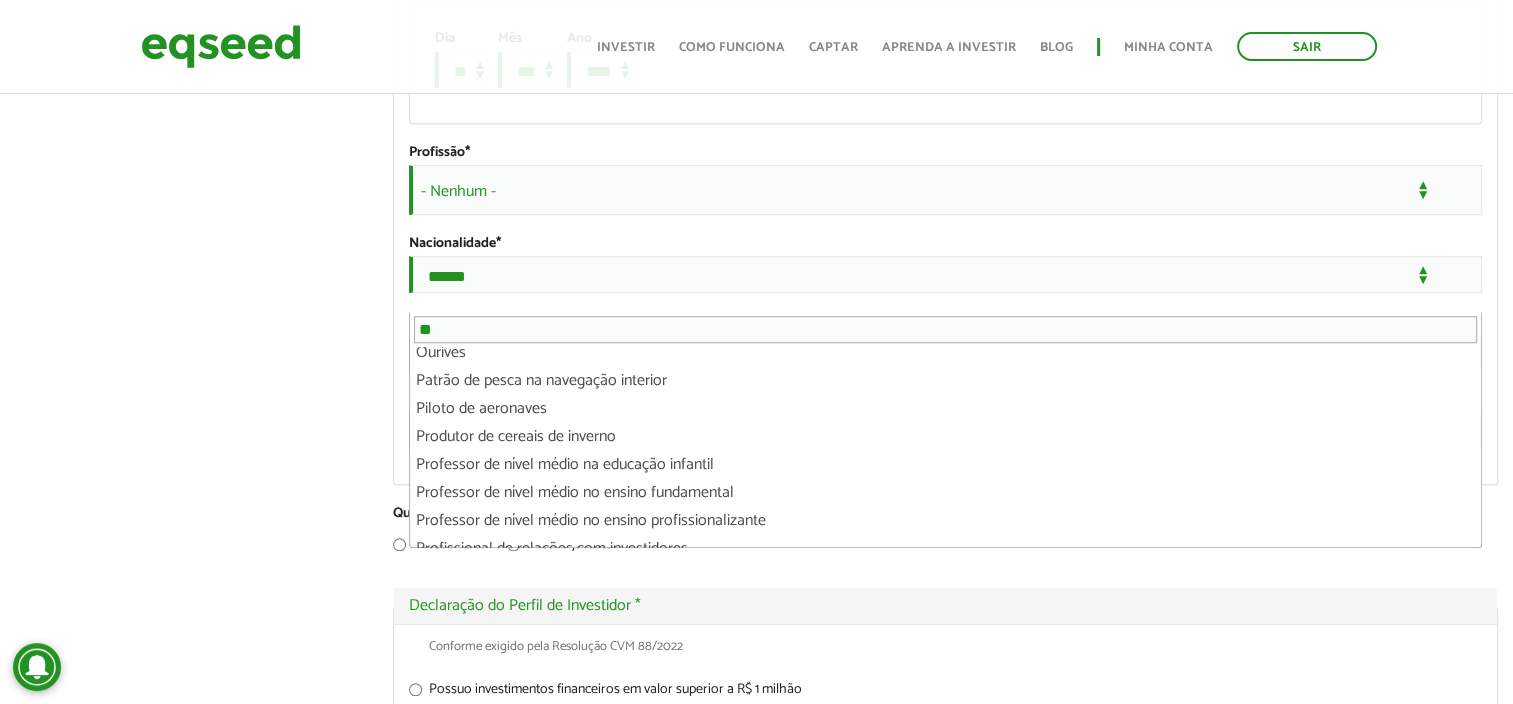 scroll, scrollTop: 0, scrollLeft: 0, axis: both 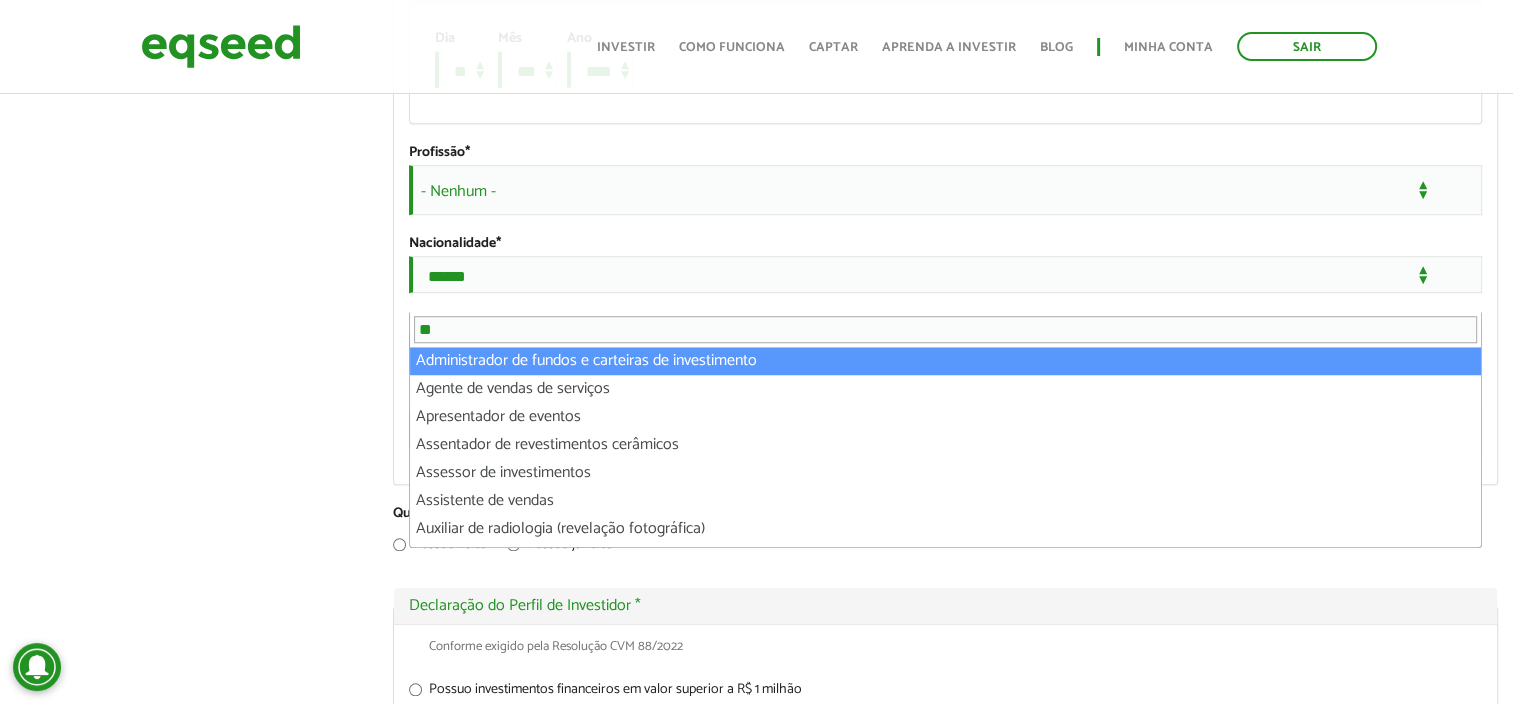 drag, startPoint x: 447, startPoint y: 331, endPoint x: 417, endPoint y: 332, distance: 30.016663 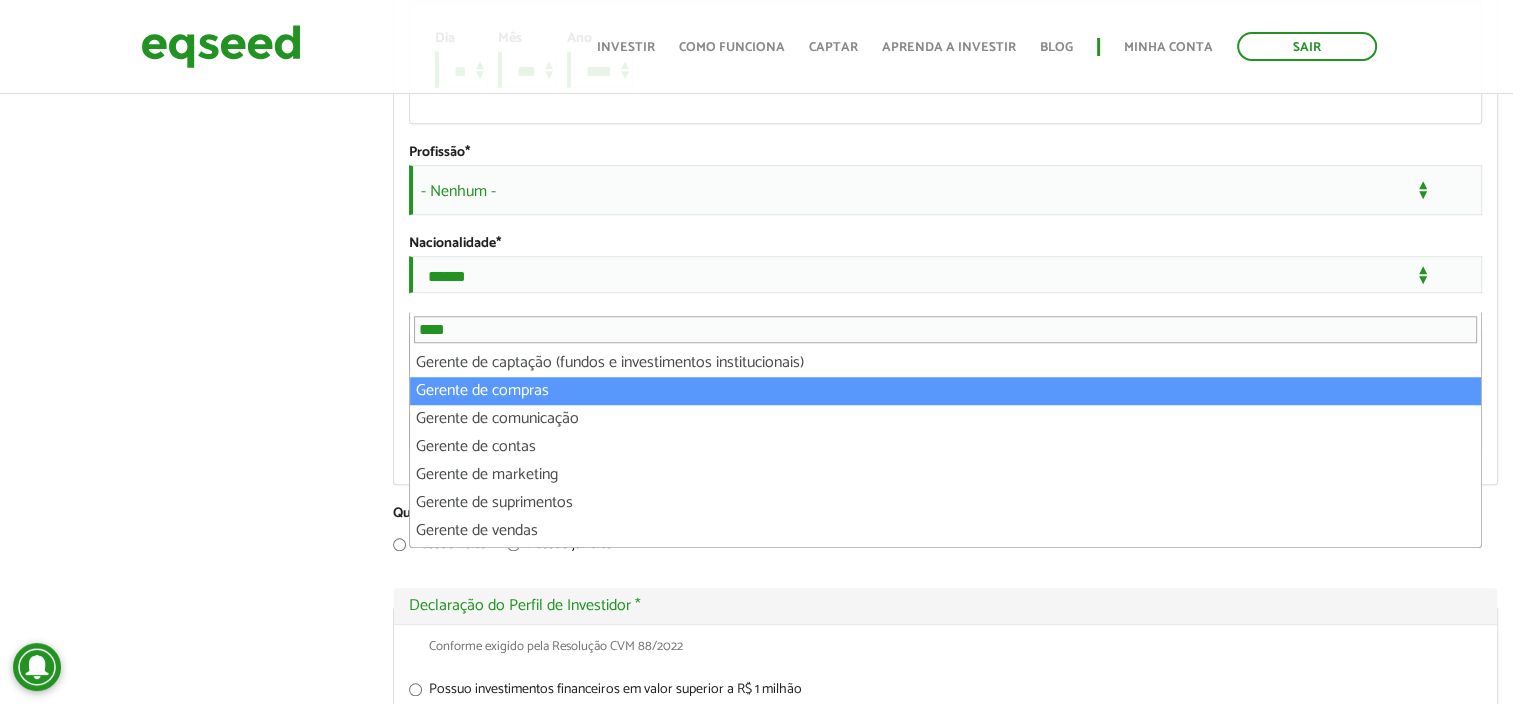 scroll, scrollTop: 80, scrollLeft: 0, axis: vertical 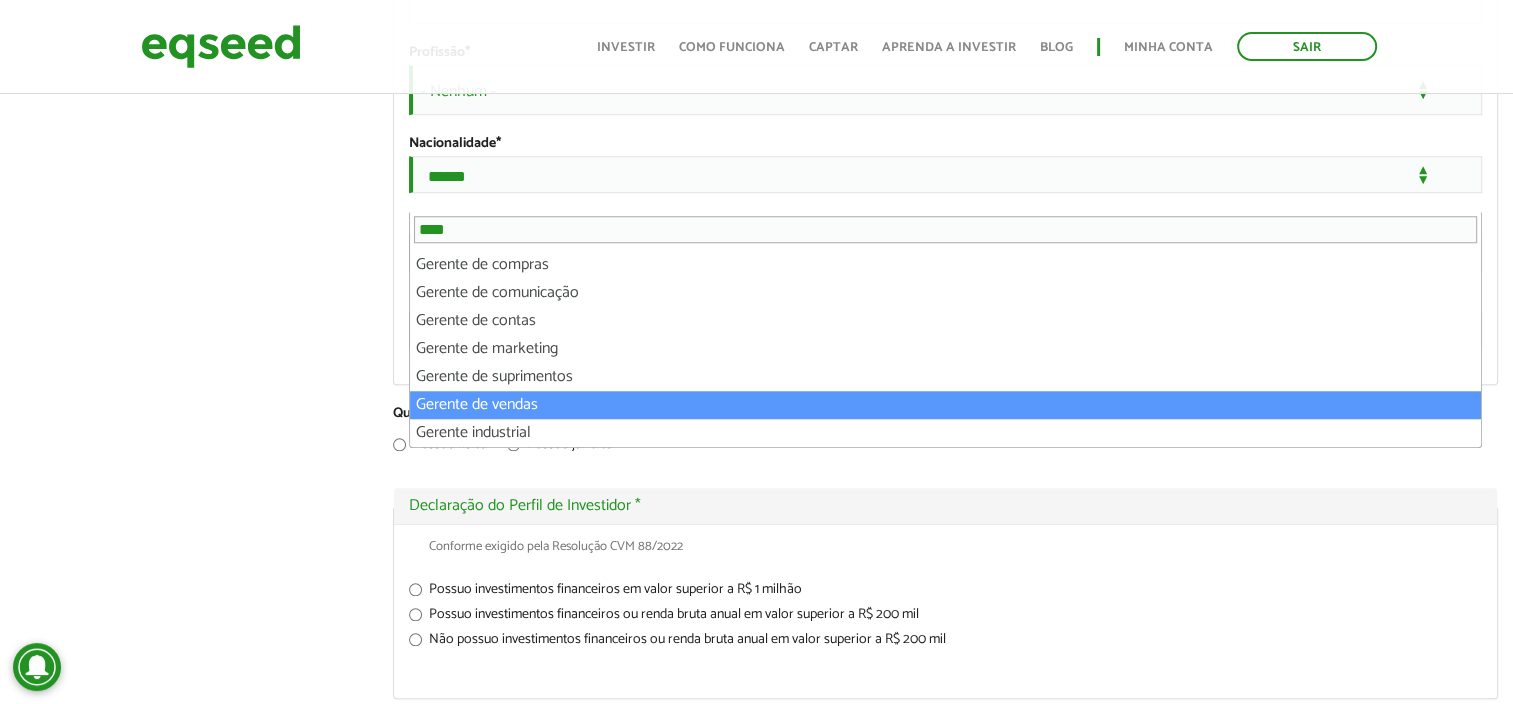 type on "****" 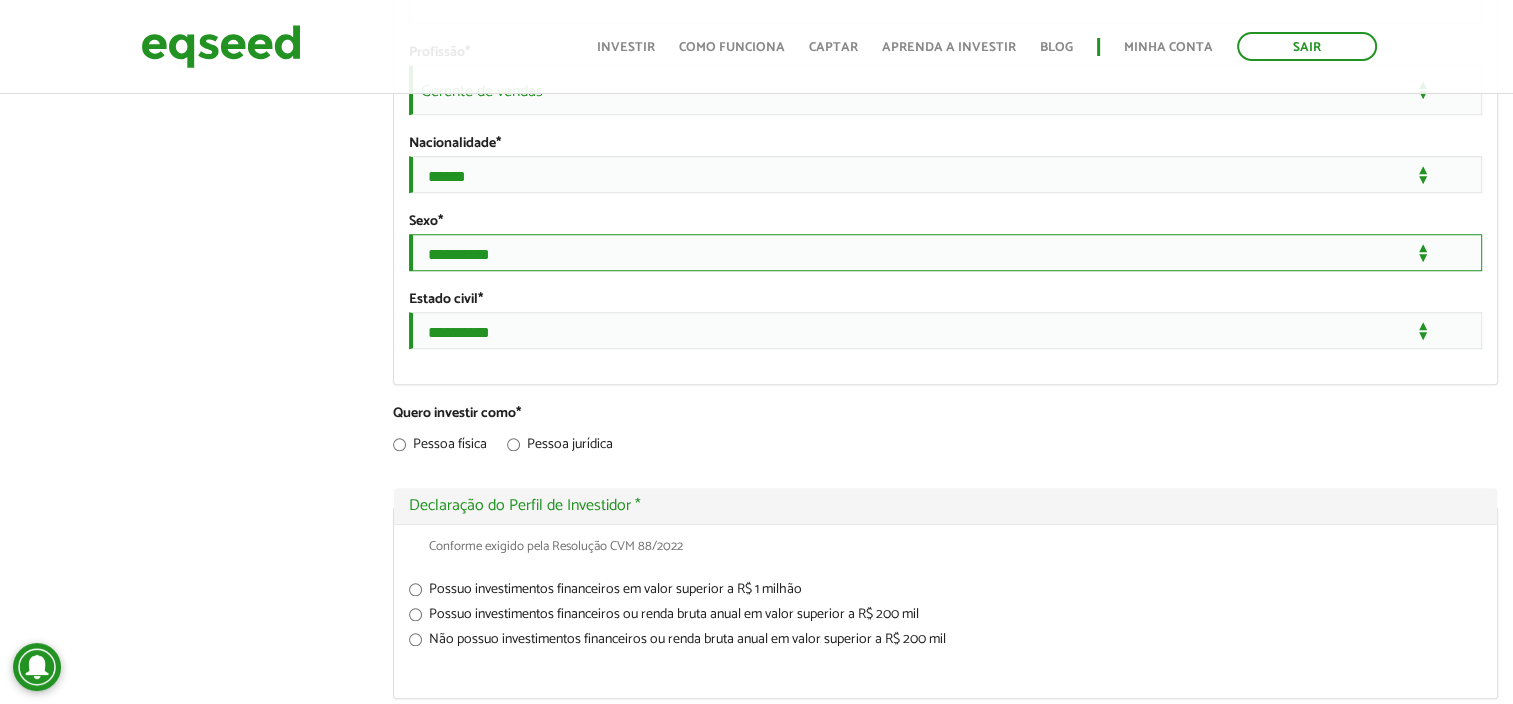 click on "**********" at bounding box center (945, 252) 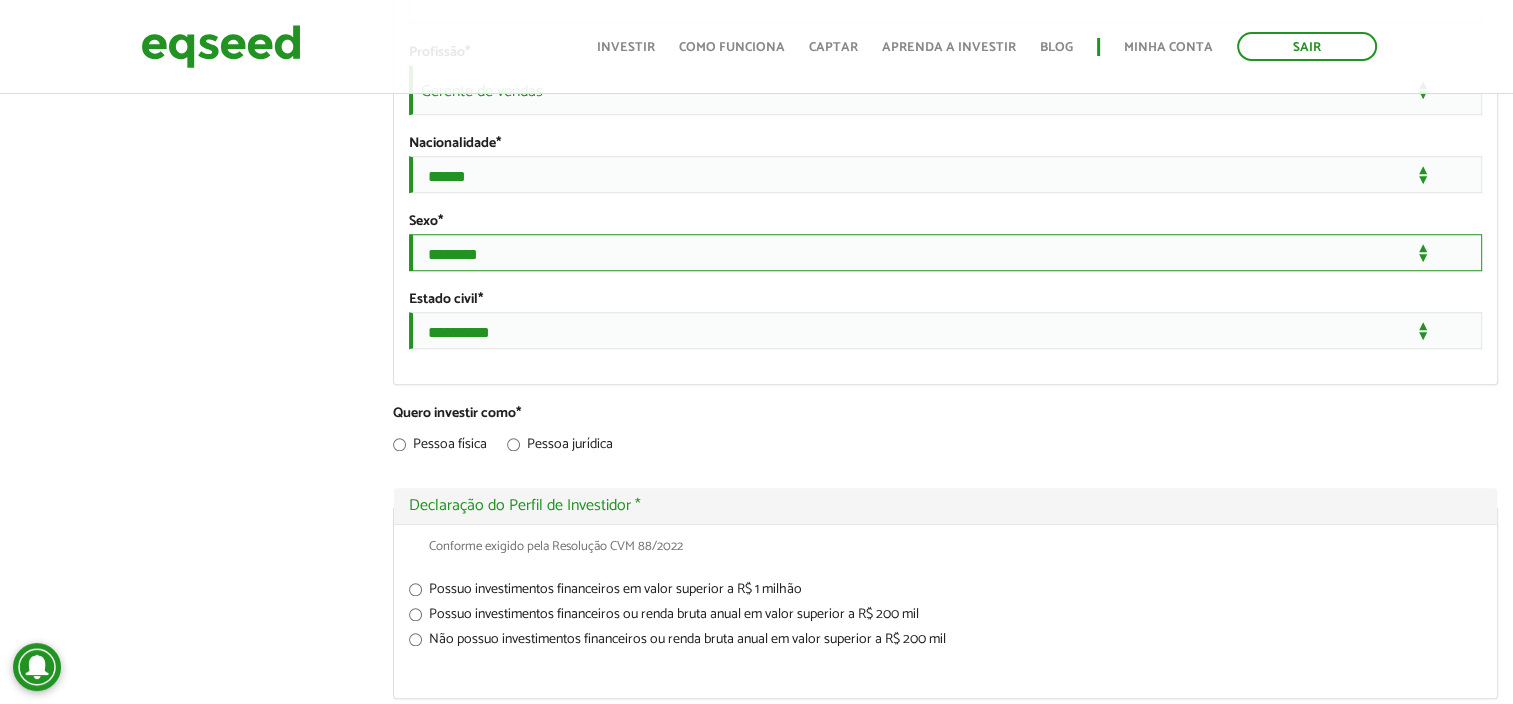 click on "**********" at bounding box center [945, 252] 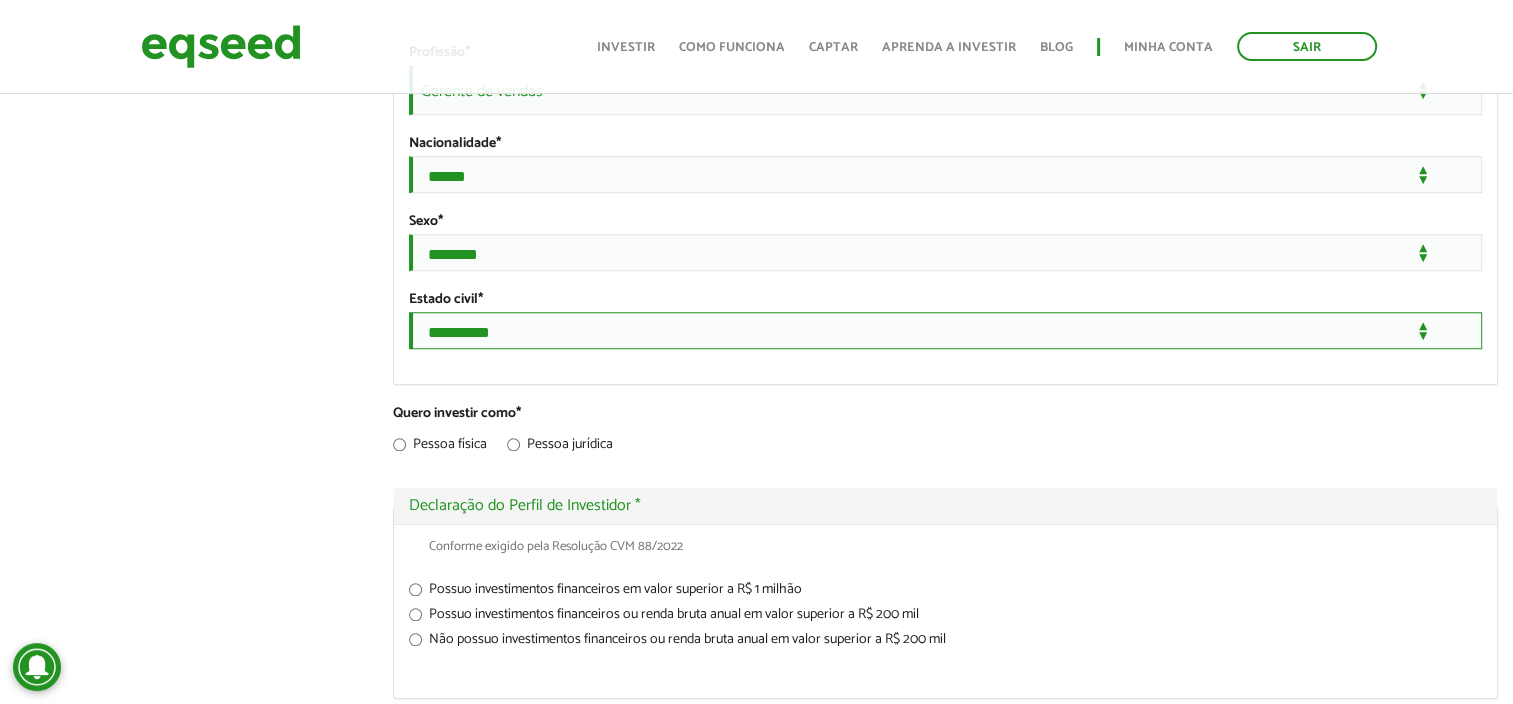 click on "**********" at bounding box center [945, 330] 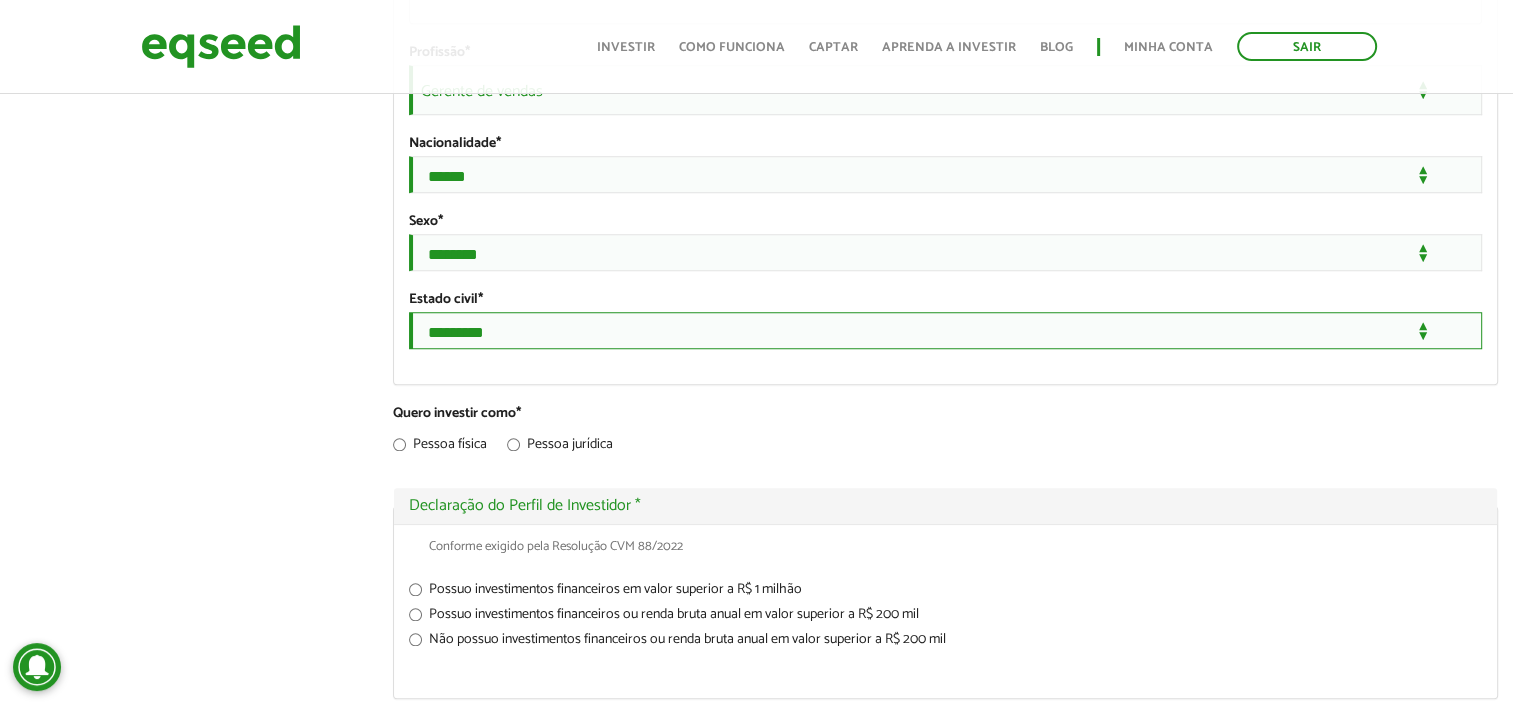 click on "**********" at bounding box center [945, 330] 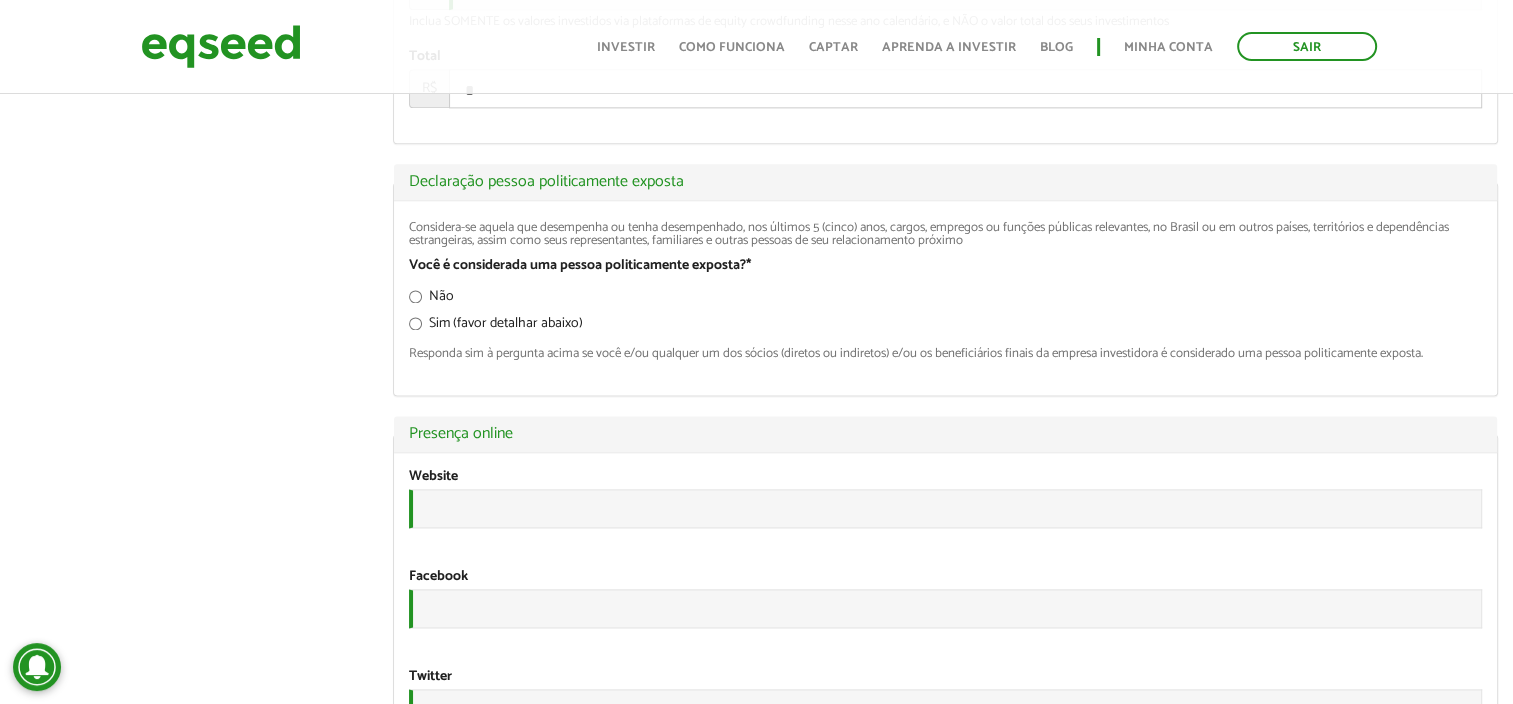 scroll, scrollTop: 2700, scrollLeft: 0, axis: vertical 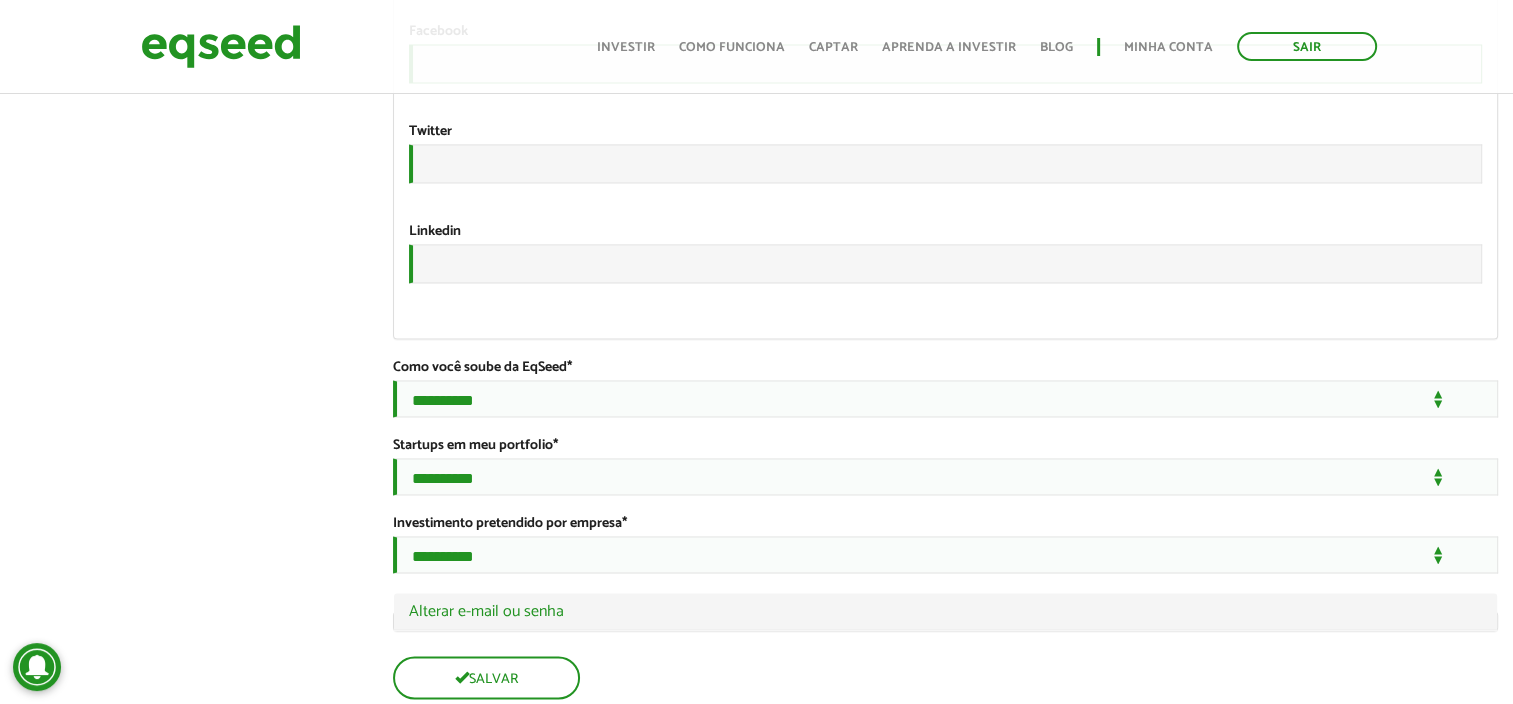 click on "URL" at bounding box center (945, 63) 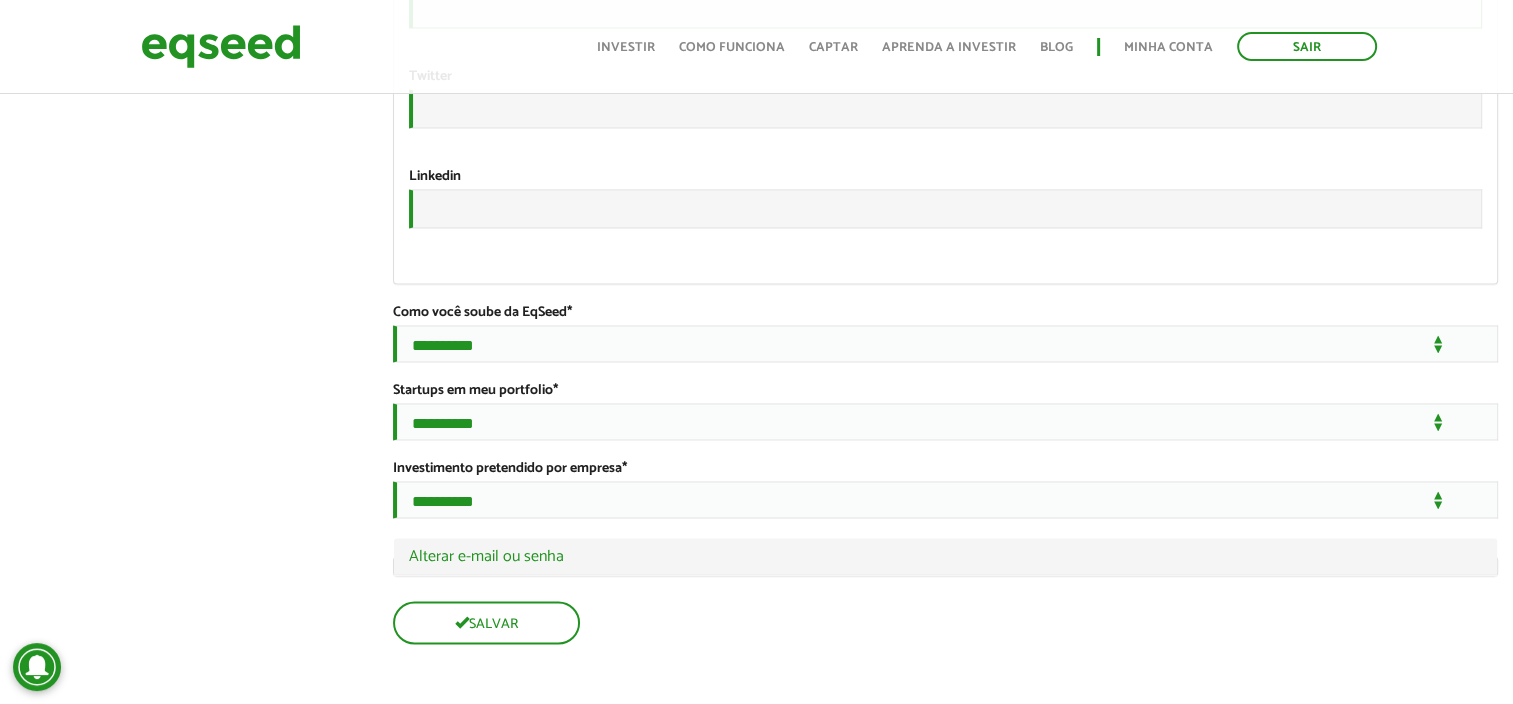 scroll, scrollTop: 3400, scrollLeft: 0, axis: vertical 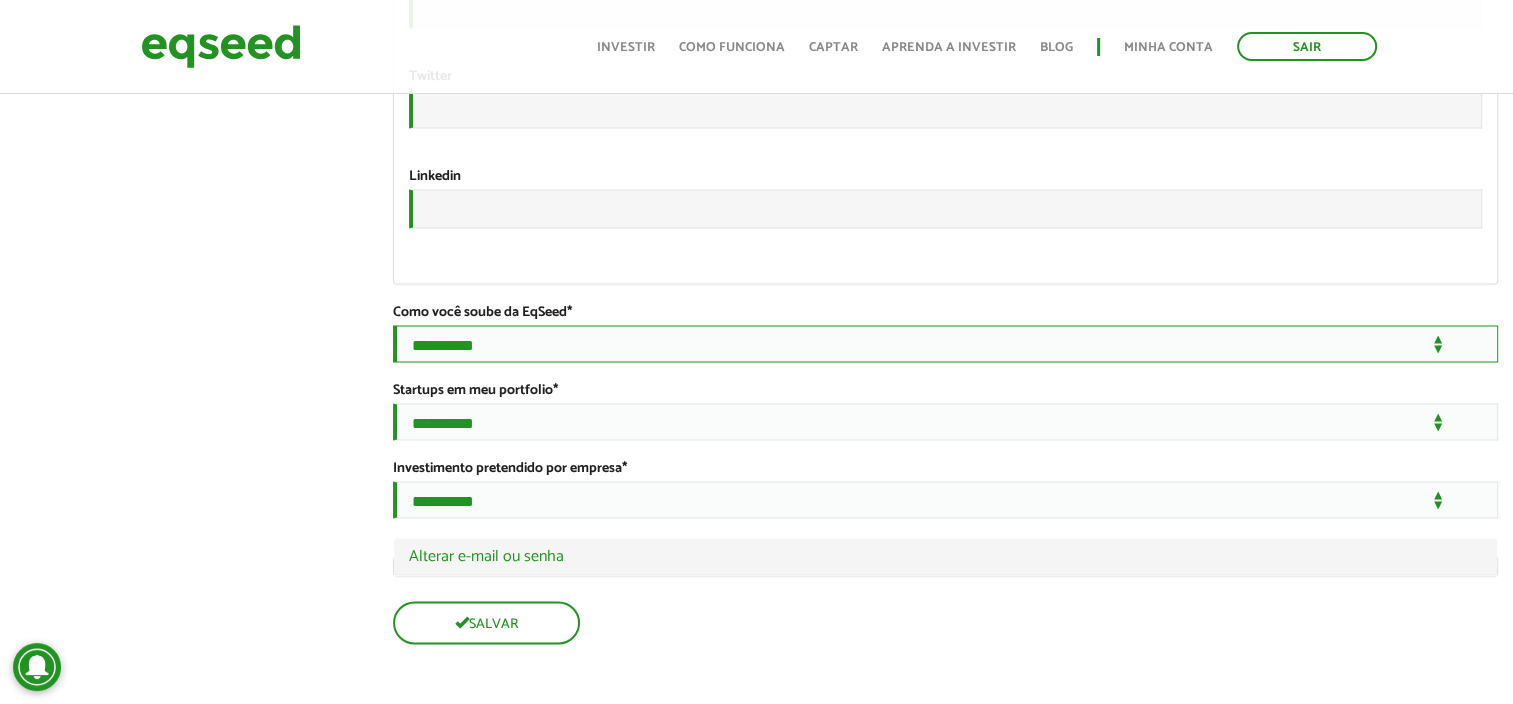 click on "**********" at bounding box center (945, 343) 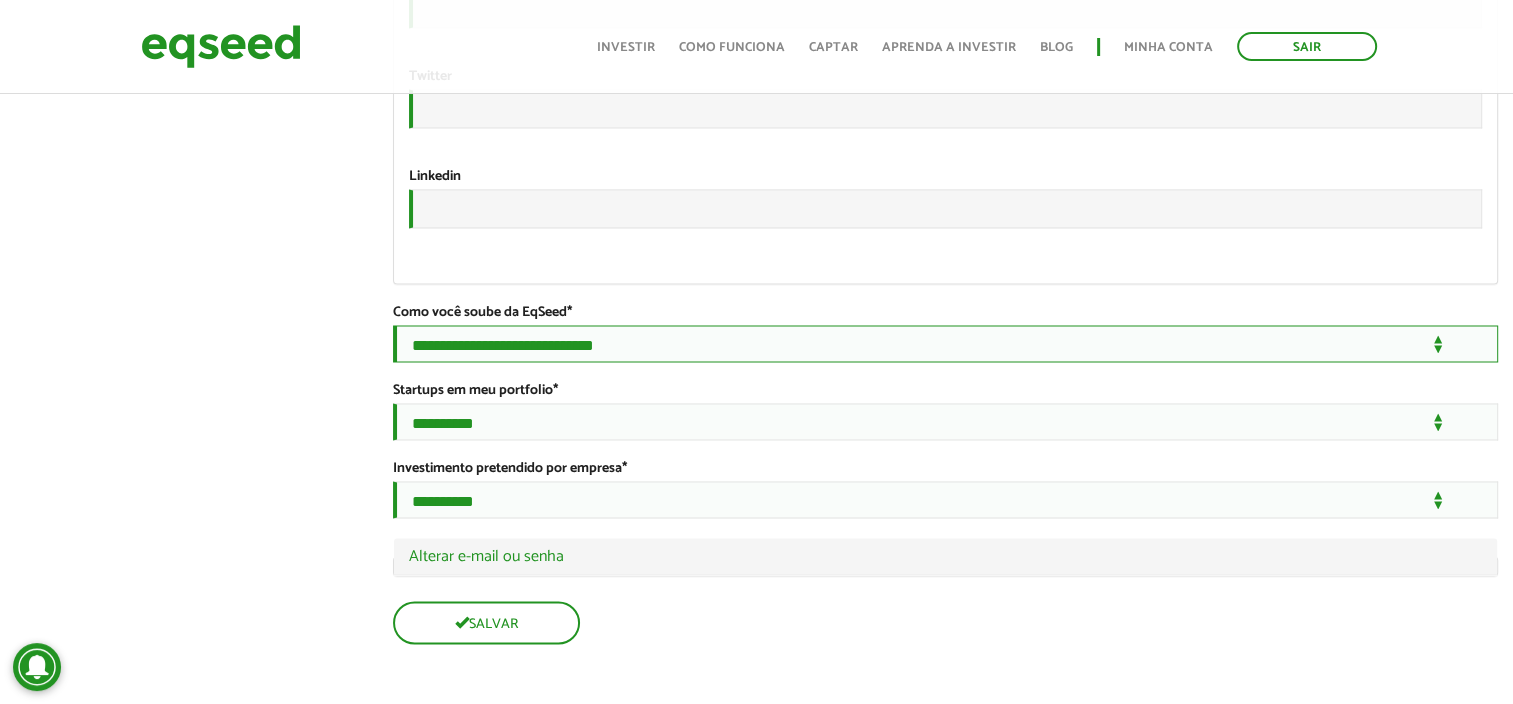click on "**********" at bounding box center (945, 343) 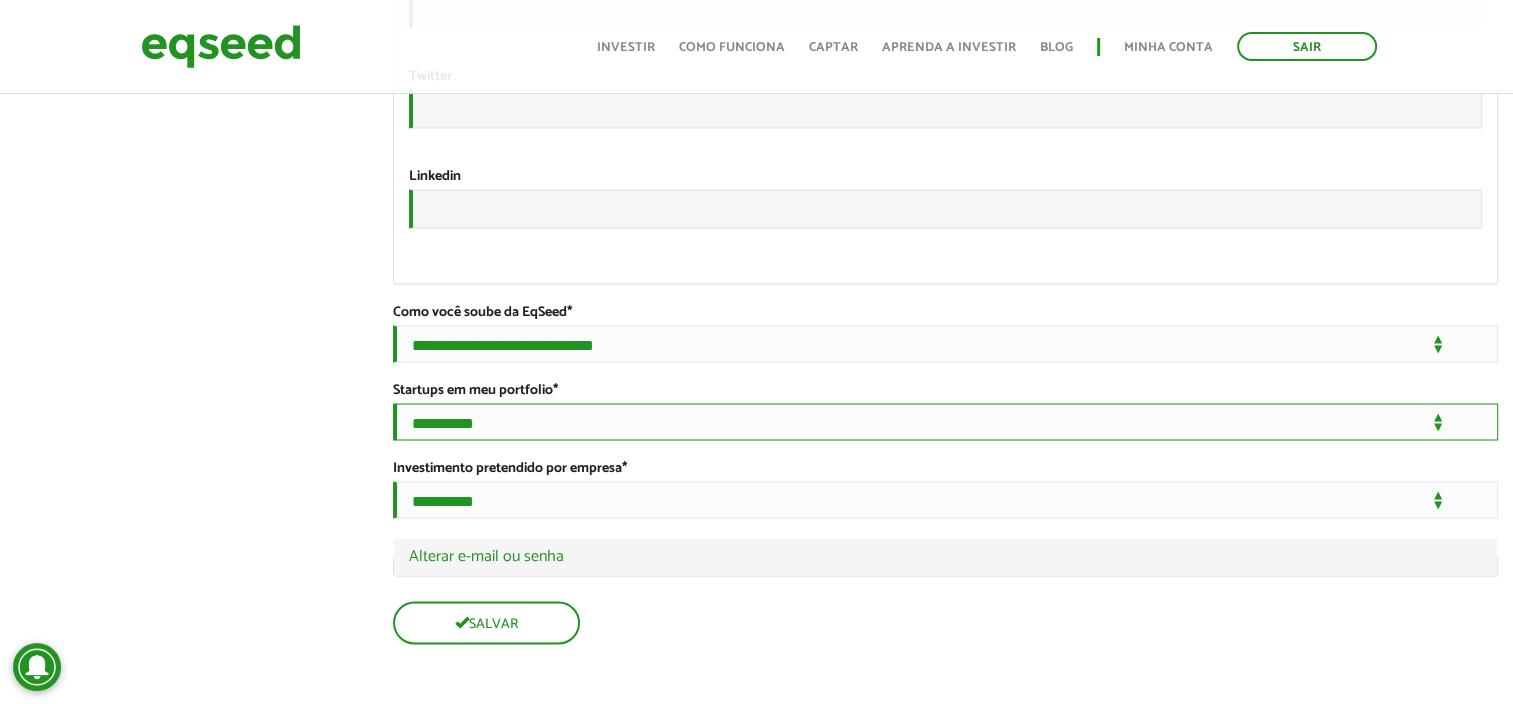 click on "**********" at bounding box center (945, 421) 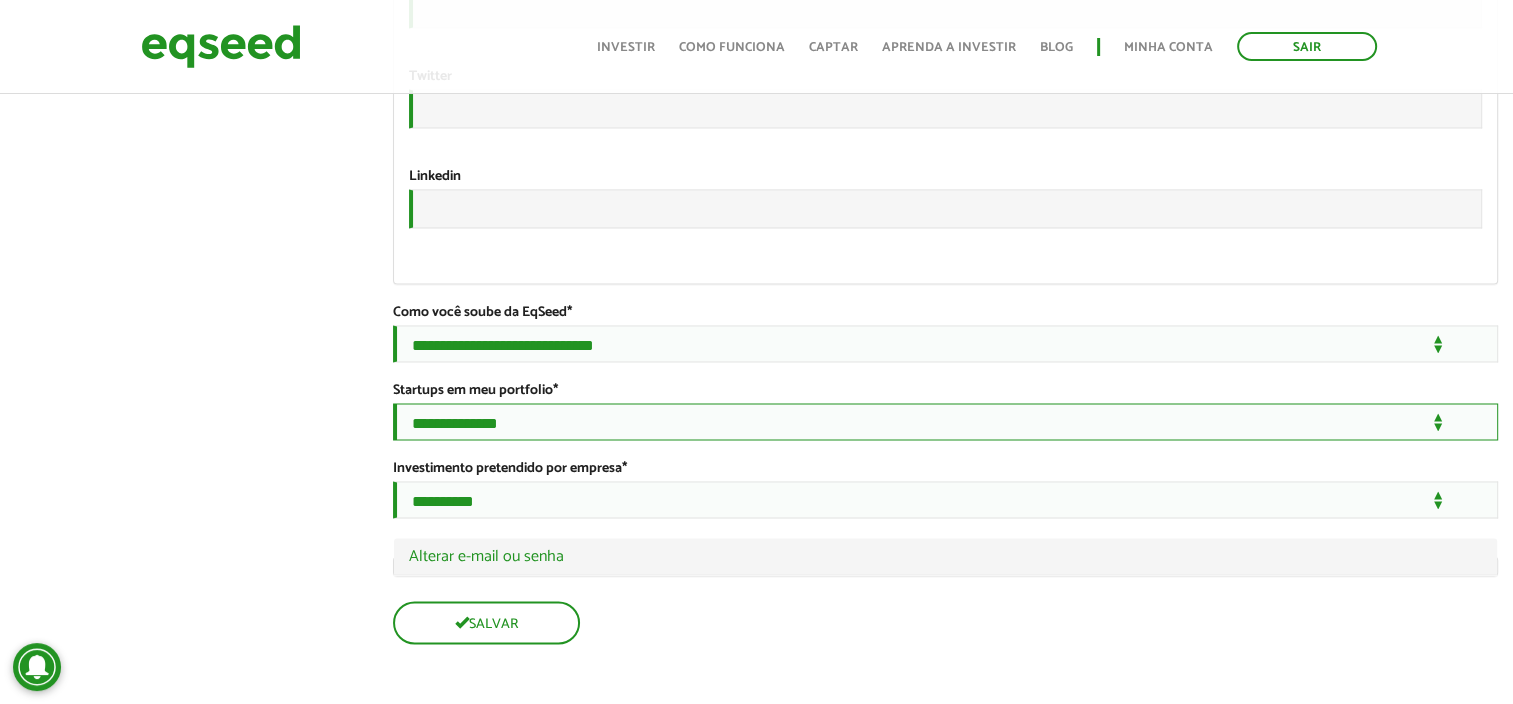 click on "**********" at bounding box center [945, 421] 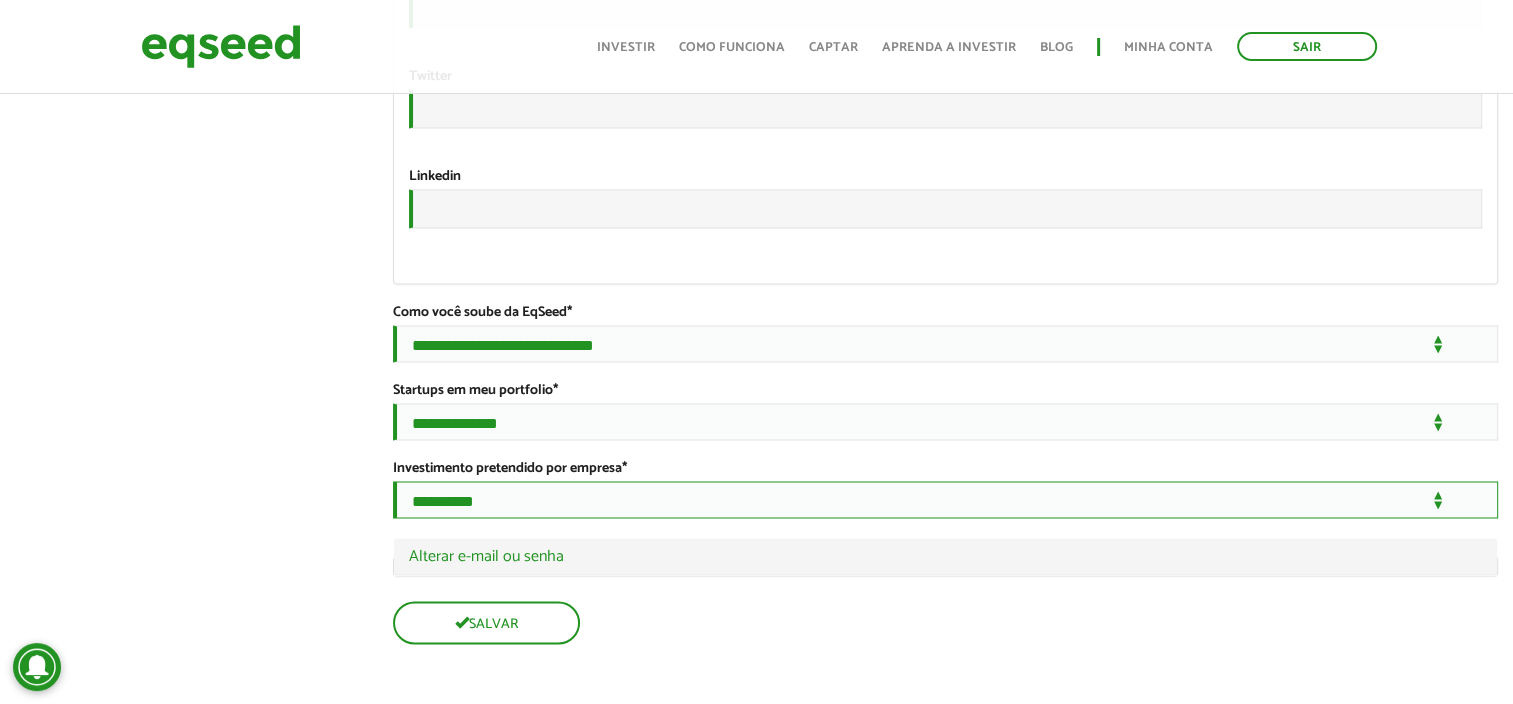 click on "**********" at bounding box center [945, 499] 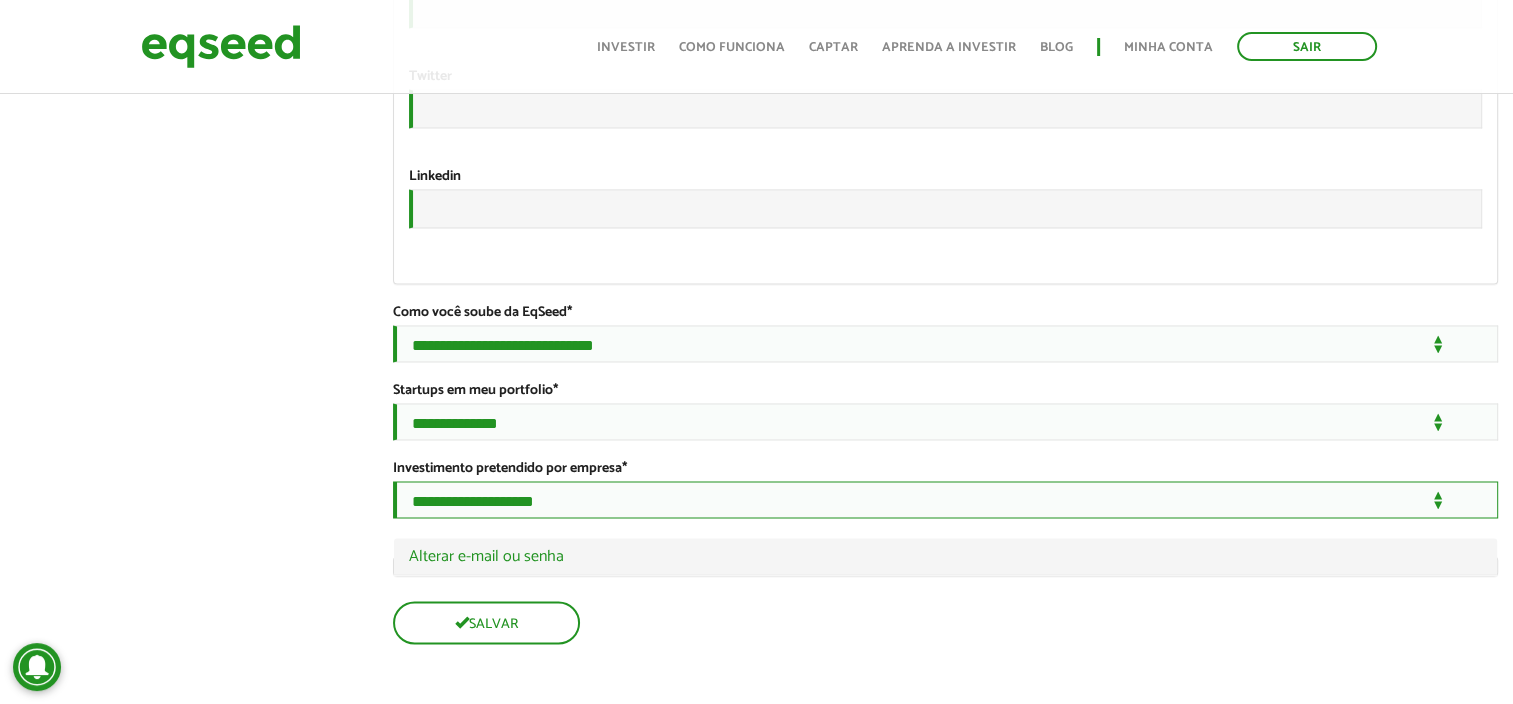 click on "**********" at bounding box center (945, 499) 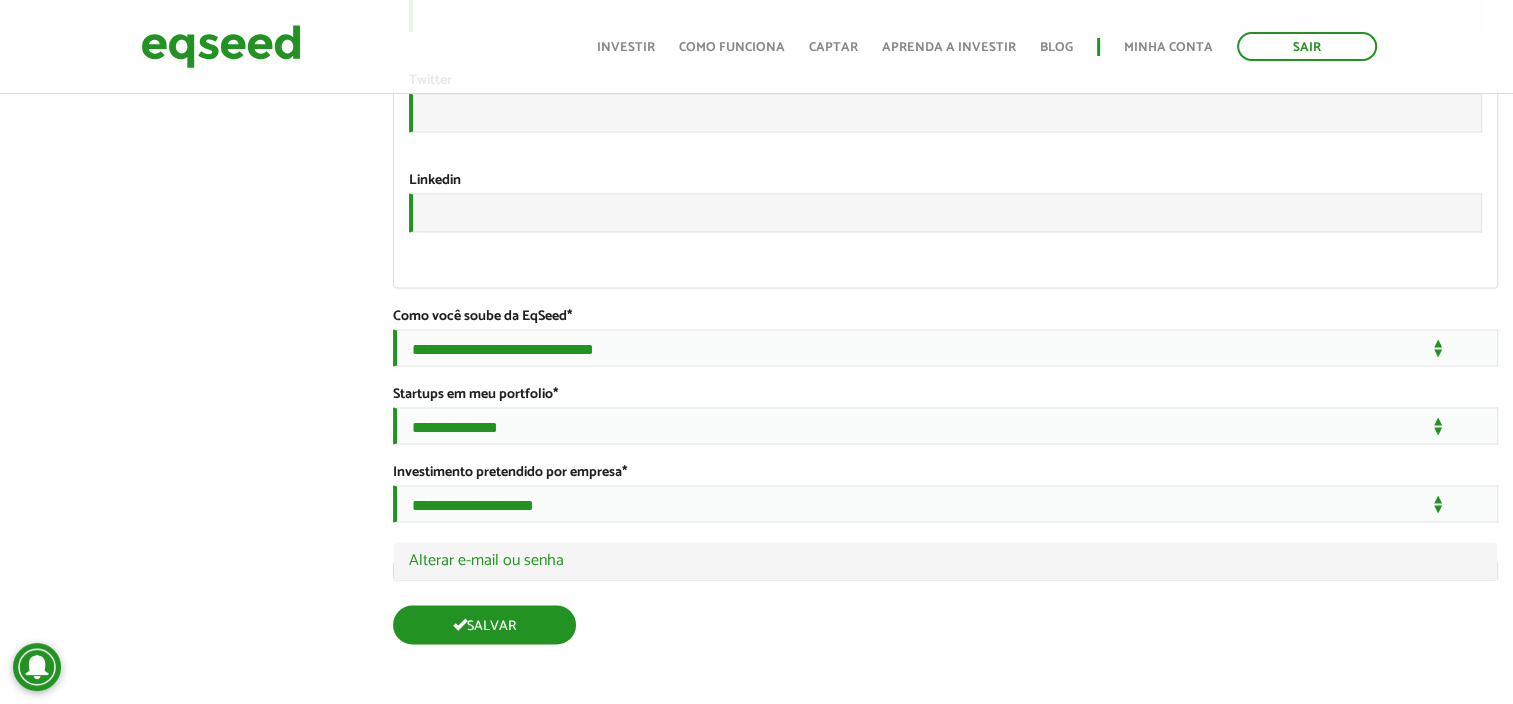 scroll, scrollTop: 3467, scrollLeft: 0, axis: vertical 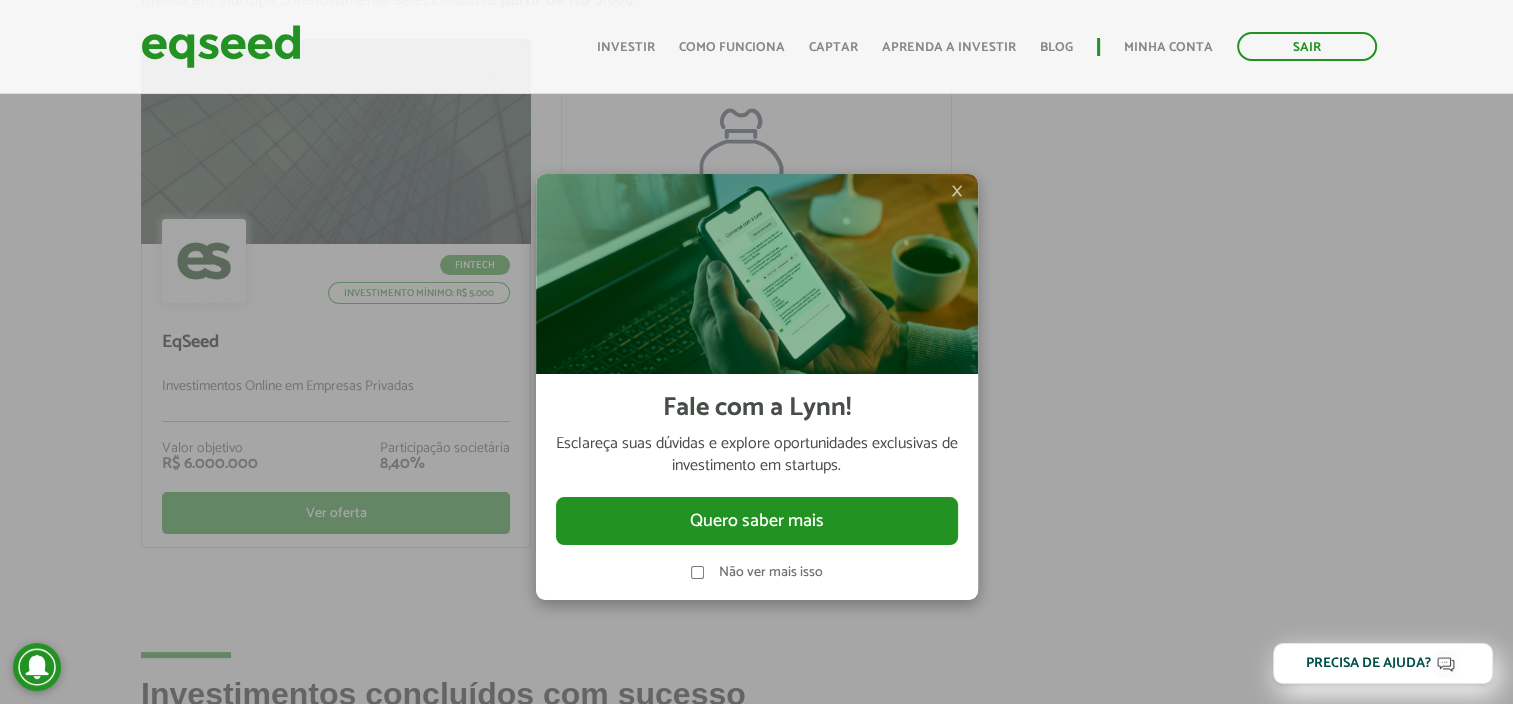 click at bounding box center (756, 352) 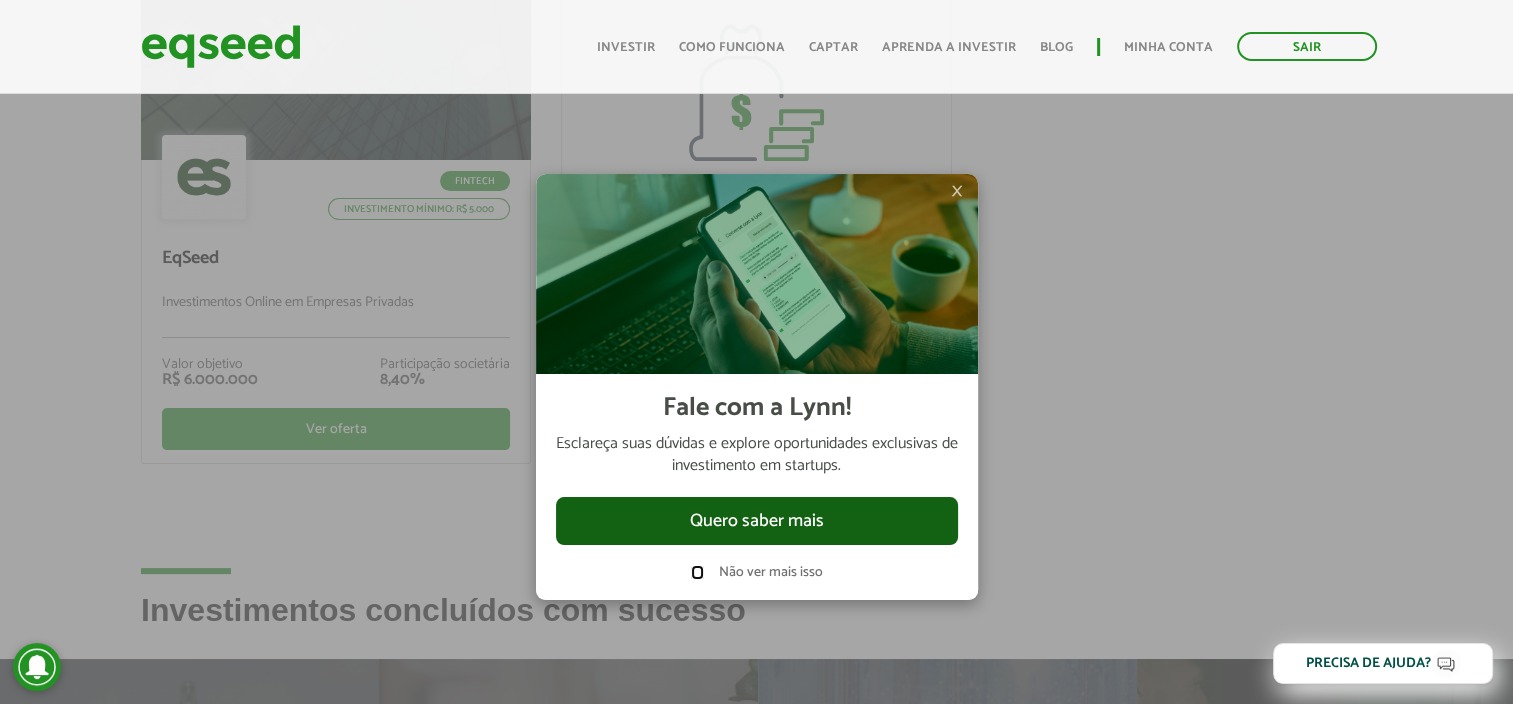 scroll, scrollTop: 300, scrollLeft: 0, axis: vertical 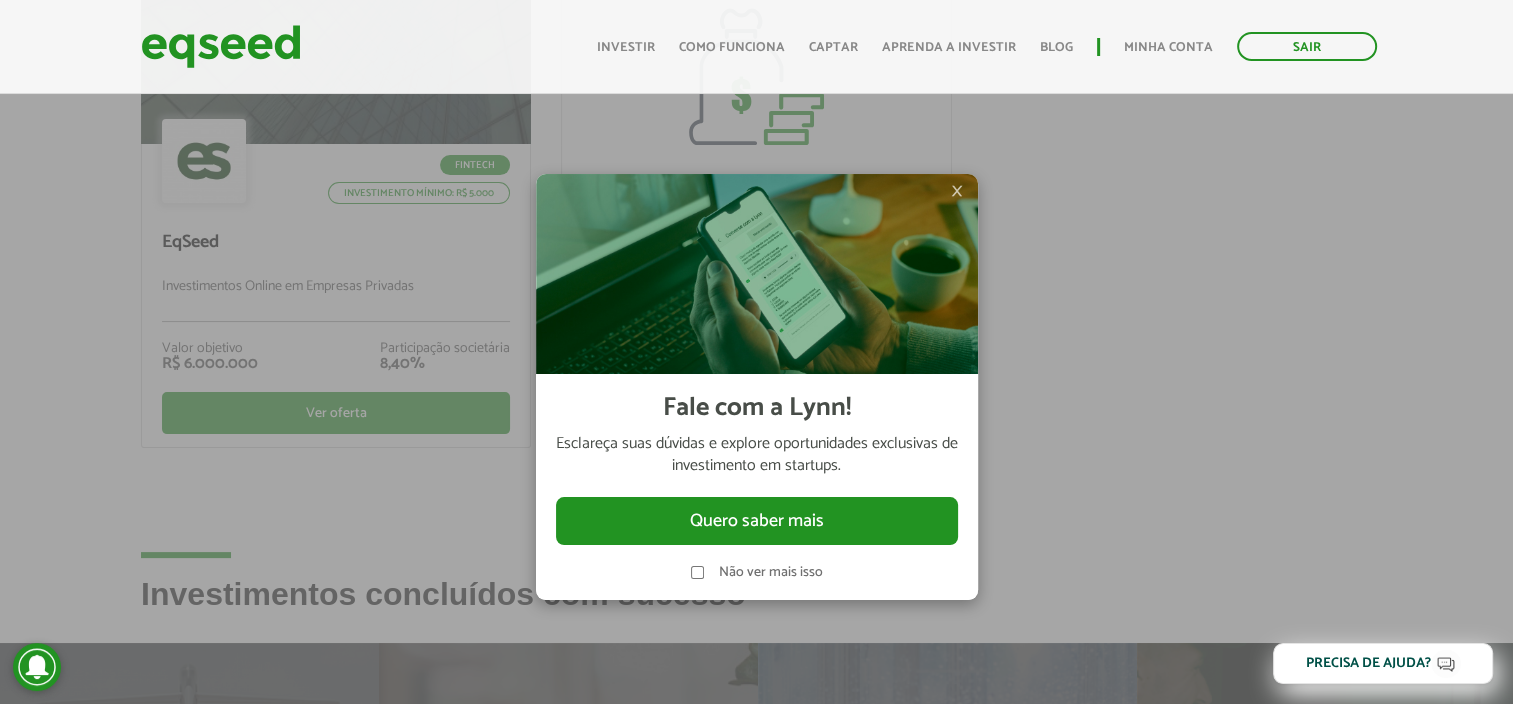 click on "×" at bounding box center (957, 191) 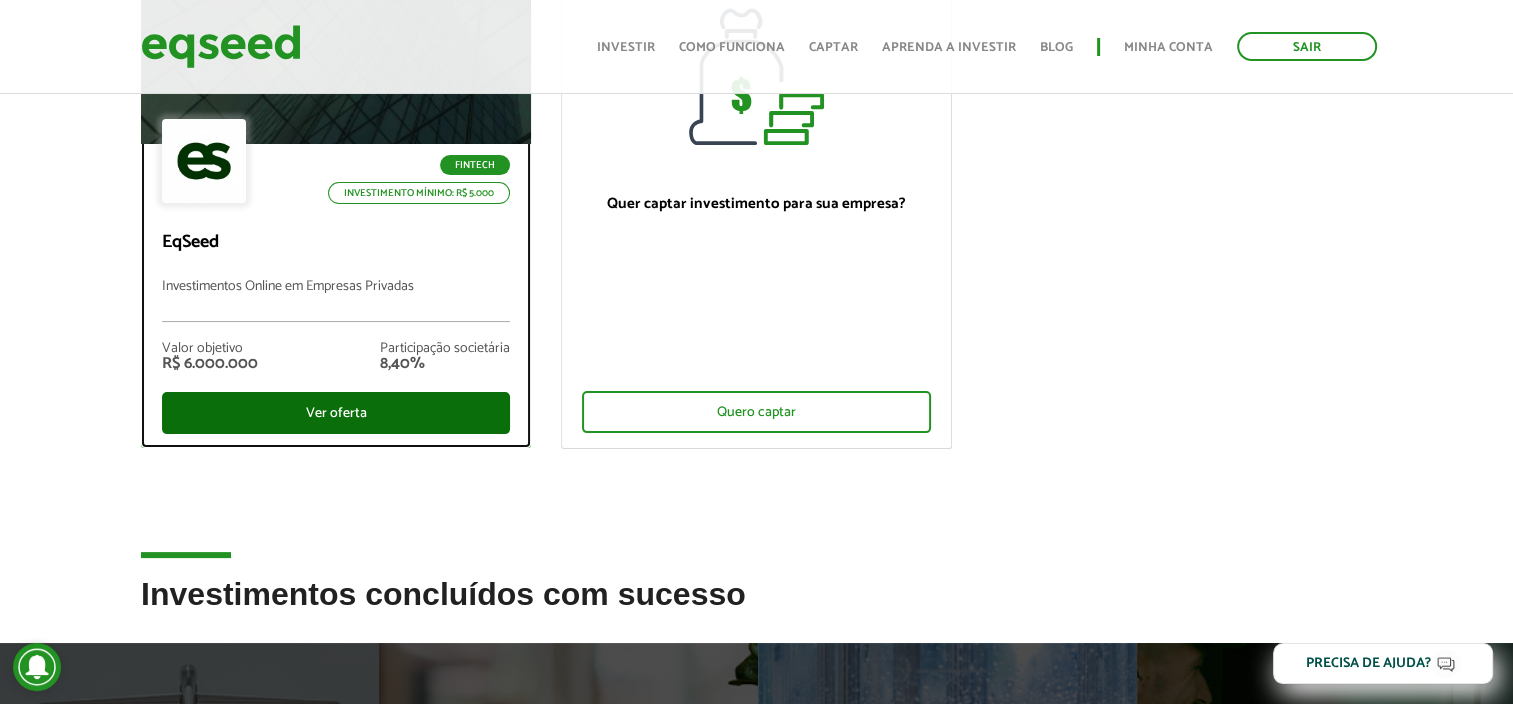 click on "Ver oferta" at bounding box center [336, 413] 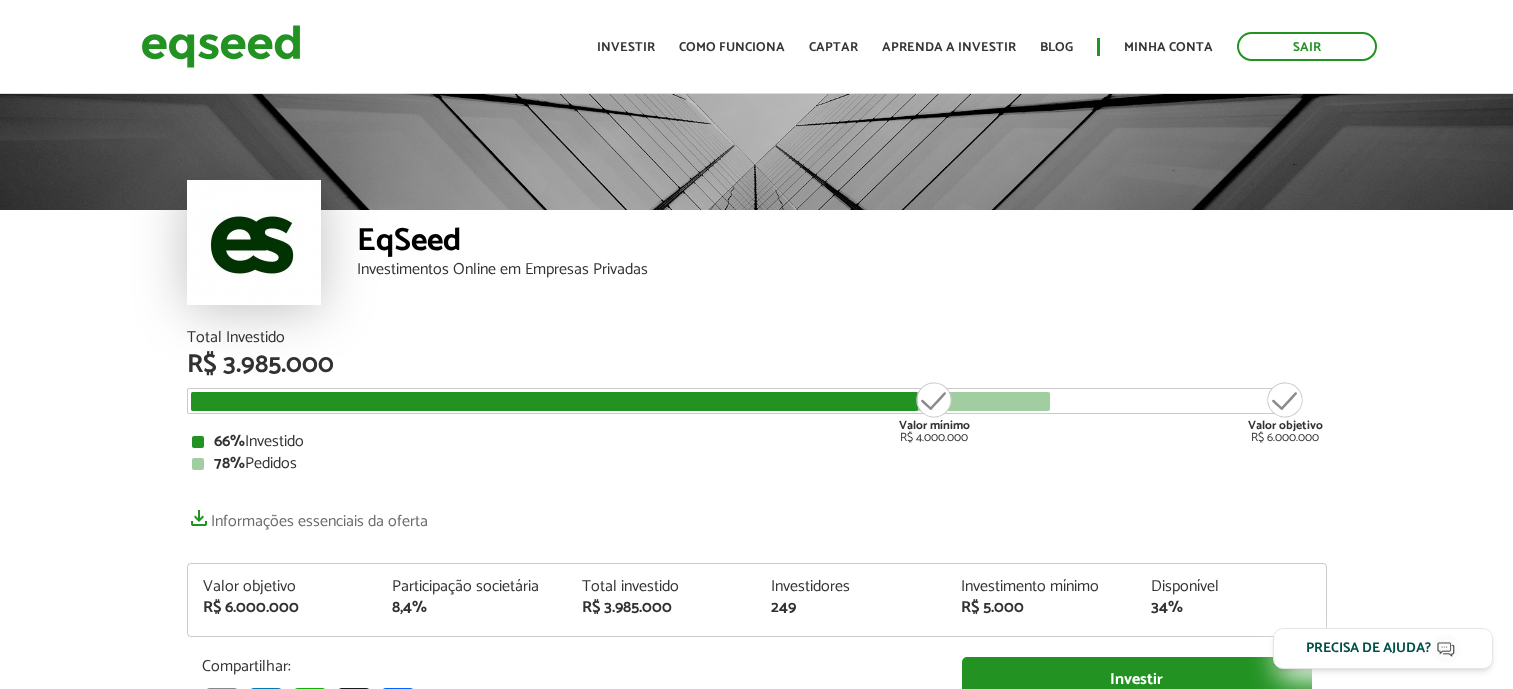 scroll, scrollTop: 0, scrollLeft: 0, axis: both 